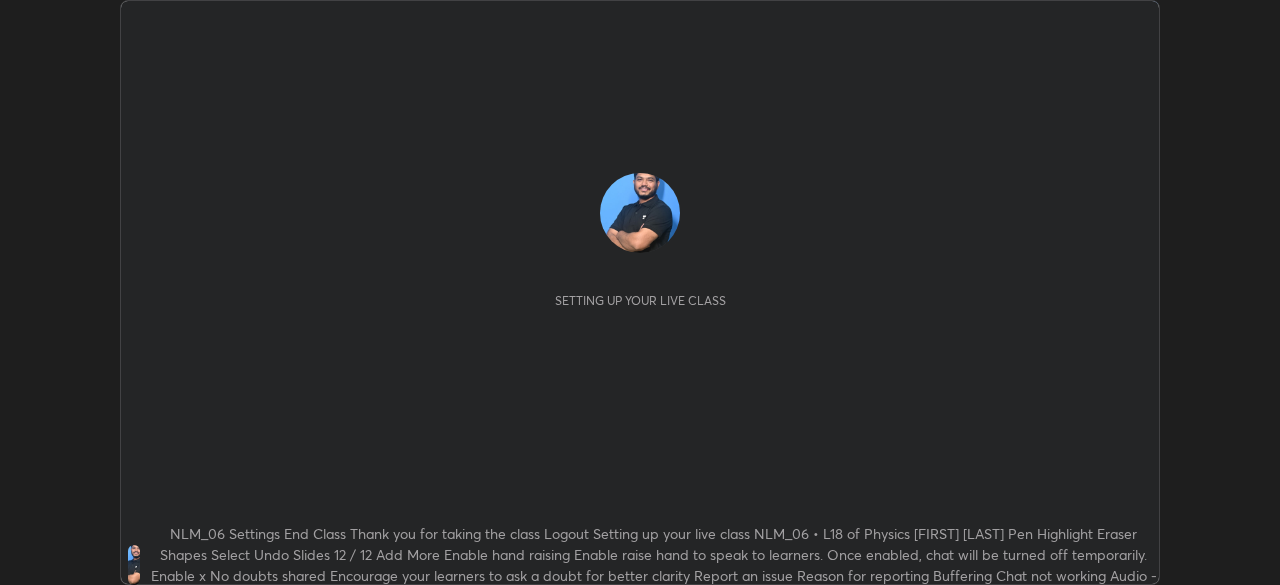 scroll, scrollTop: 0, scrollLeft: 0, axis: both 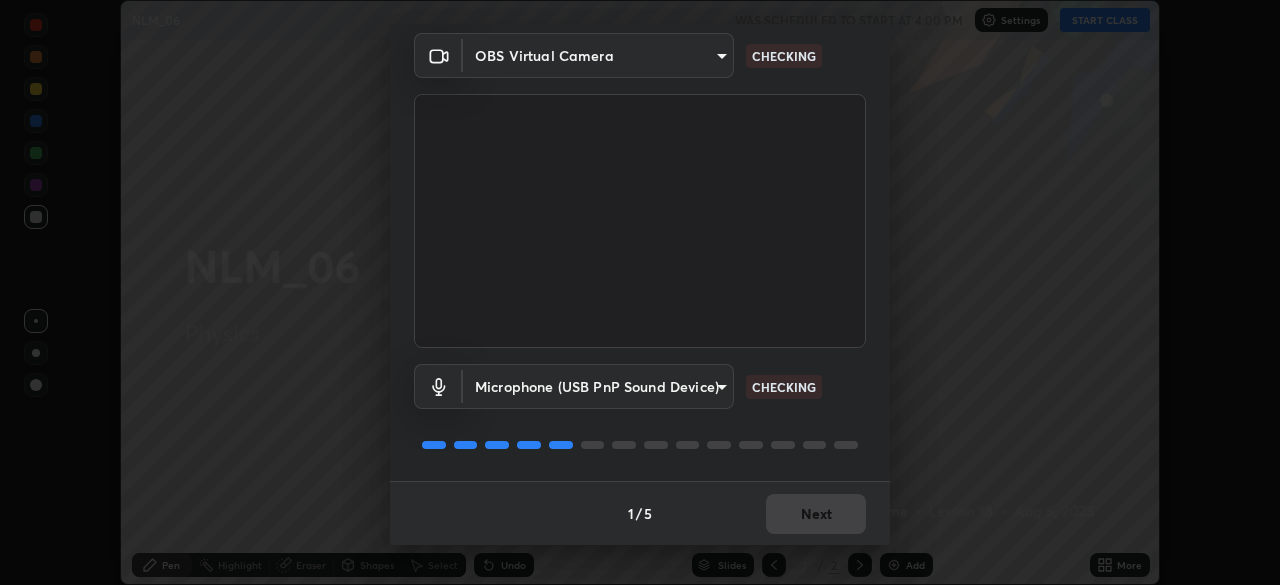 click on "1 / 5 Next" at bounding box center (640, 513) 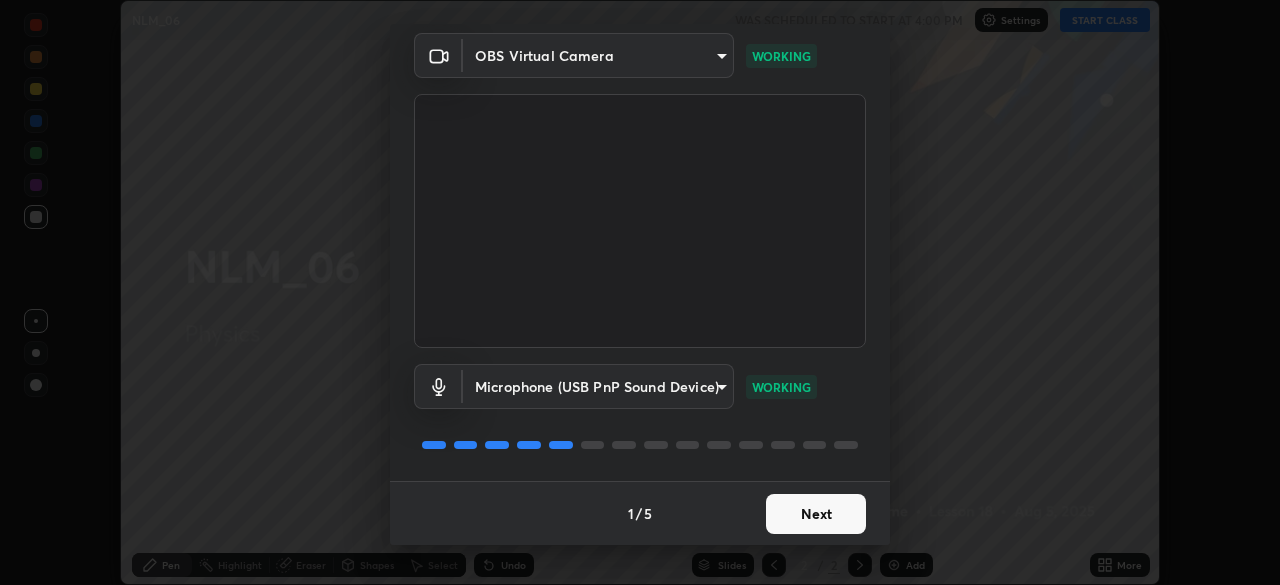 click on "Next" at bounding box center [816, 514] 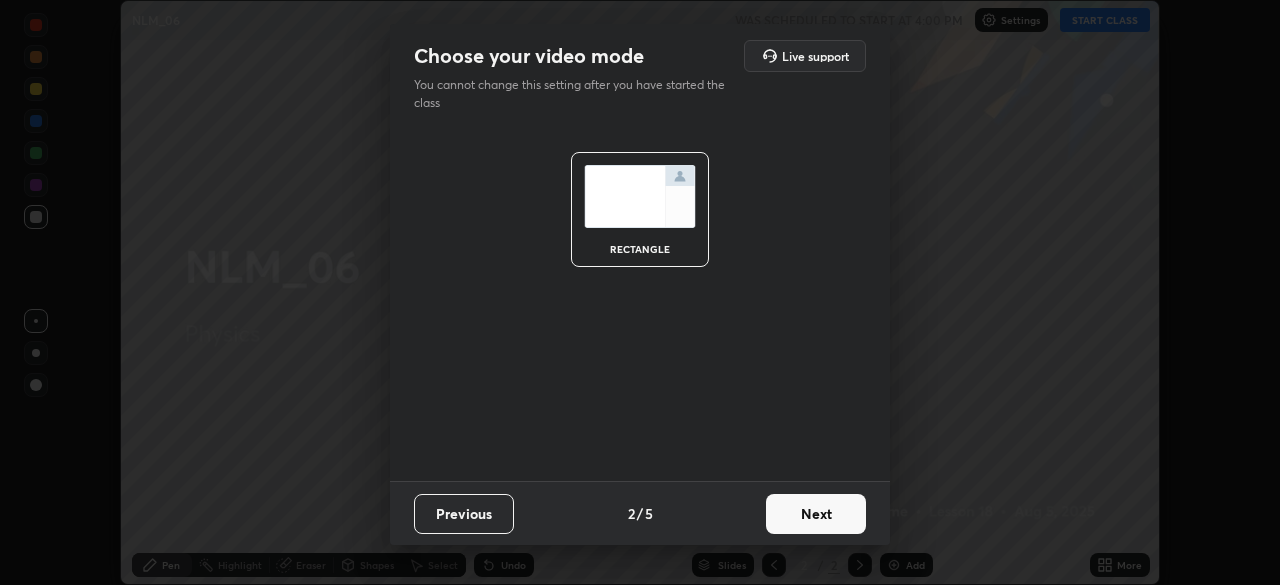 scroll, scrollTop: 0, scrollLeft: 0, axis: both 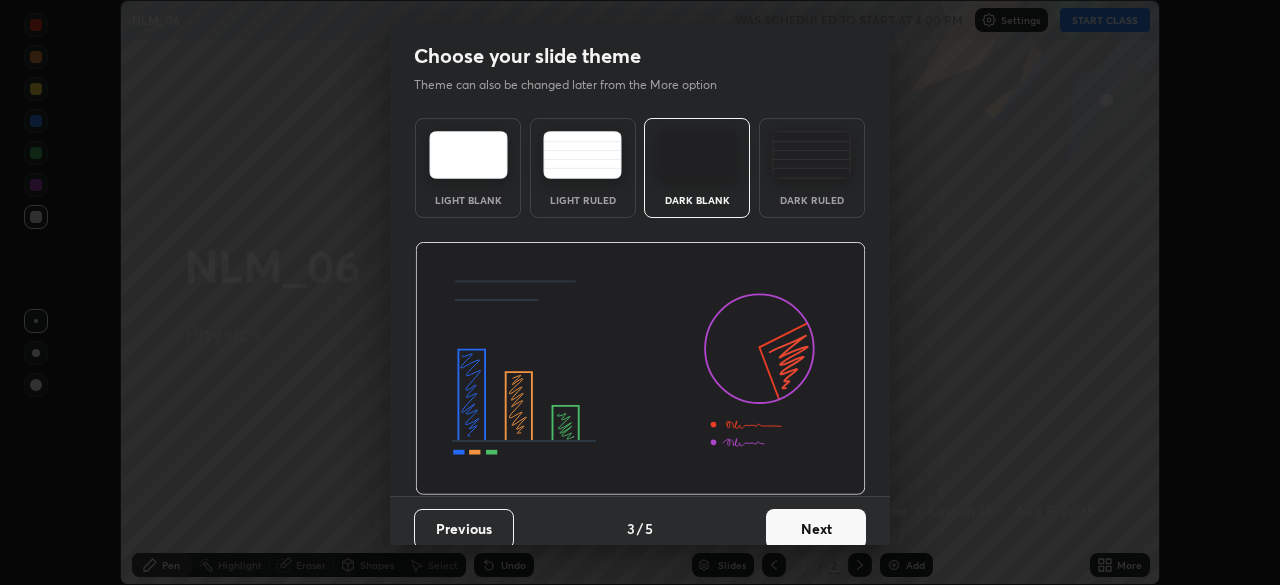 click on "Next" at bounding box center (816, 529) 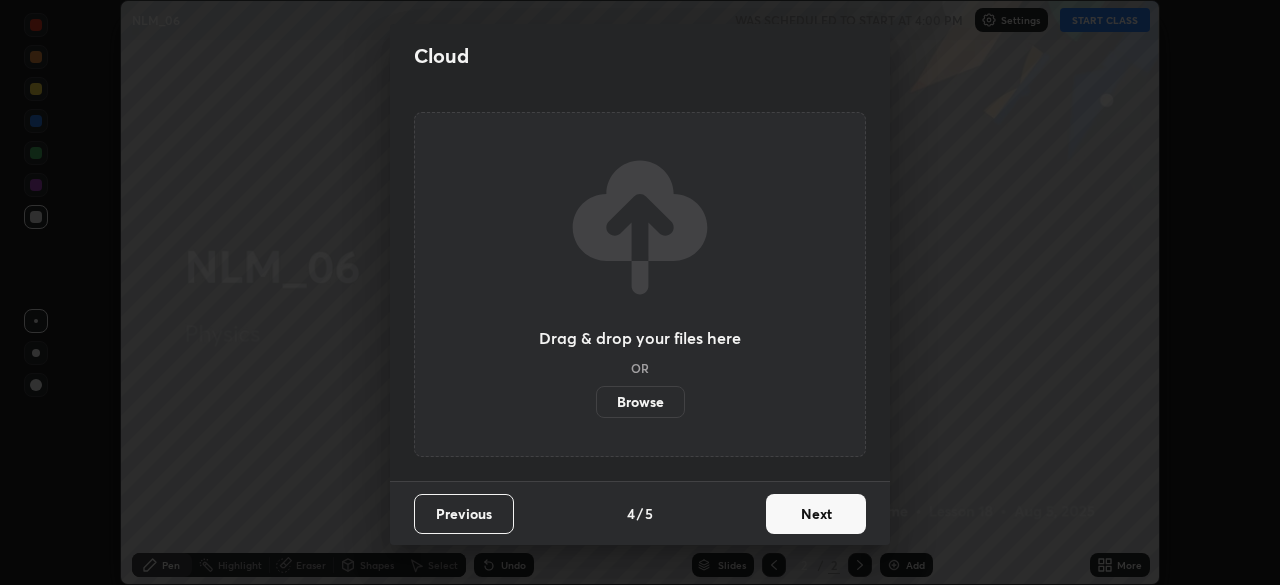click on "Next" at bounding box center (816, 514) 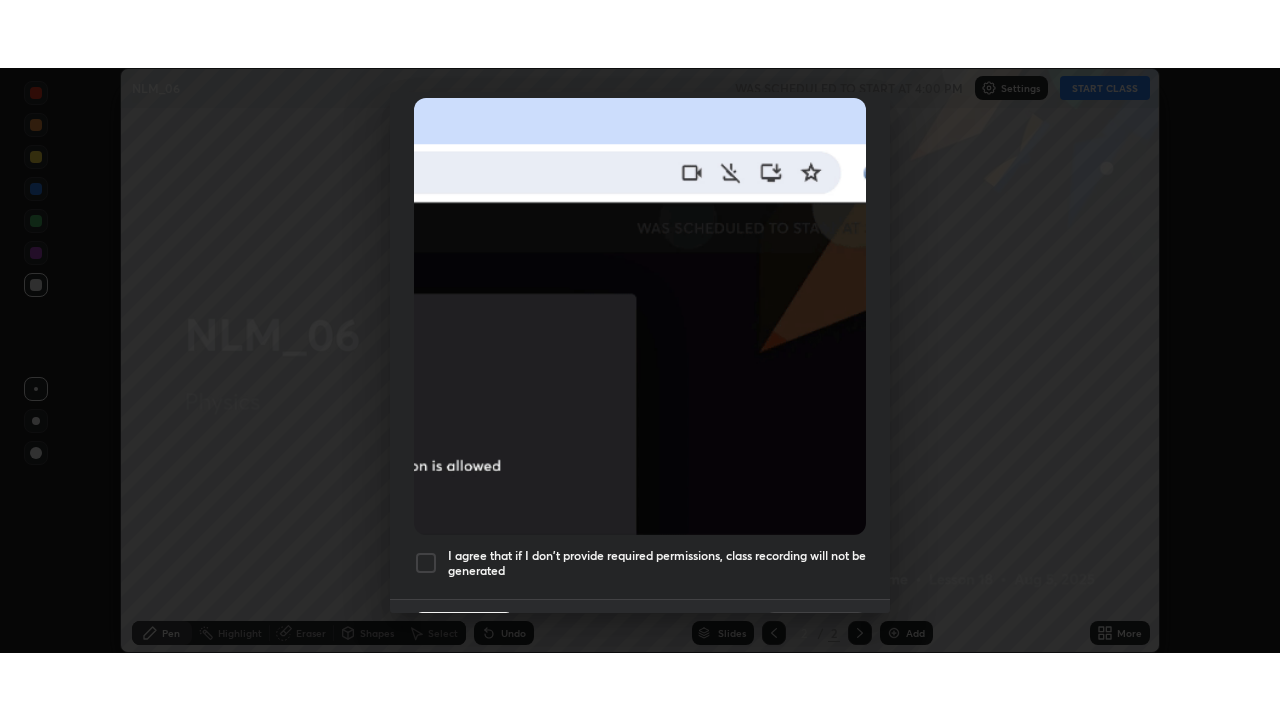 scroll, scrollTop: 479, scrollLeft: 0, axis: vertical 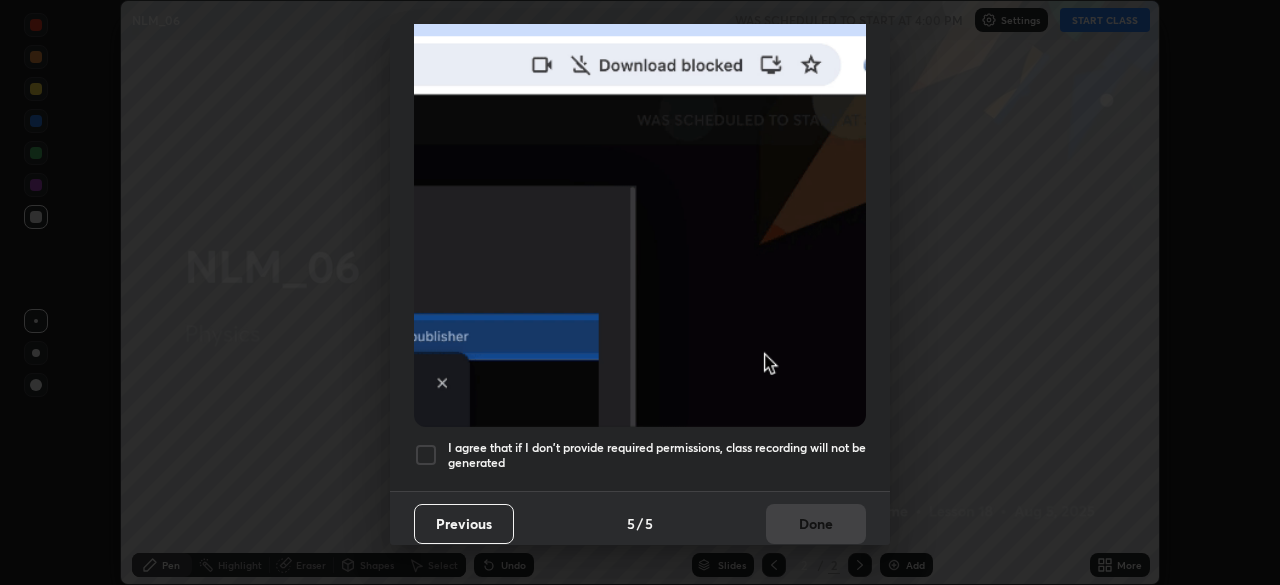 click at bounding box center [426, 455] 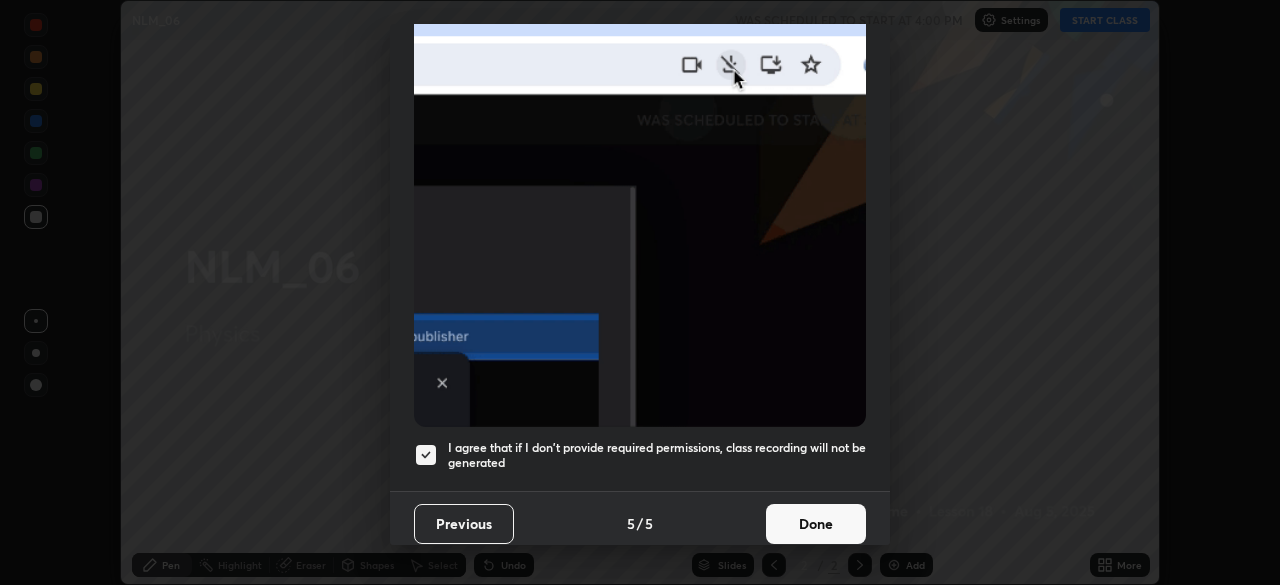 click on "Done" at bounding box center [816, 524] 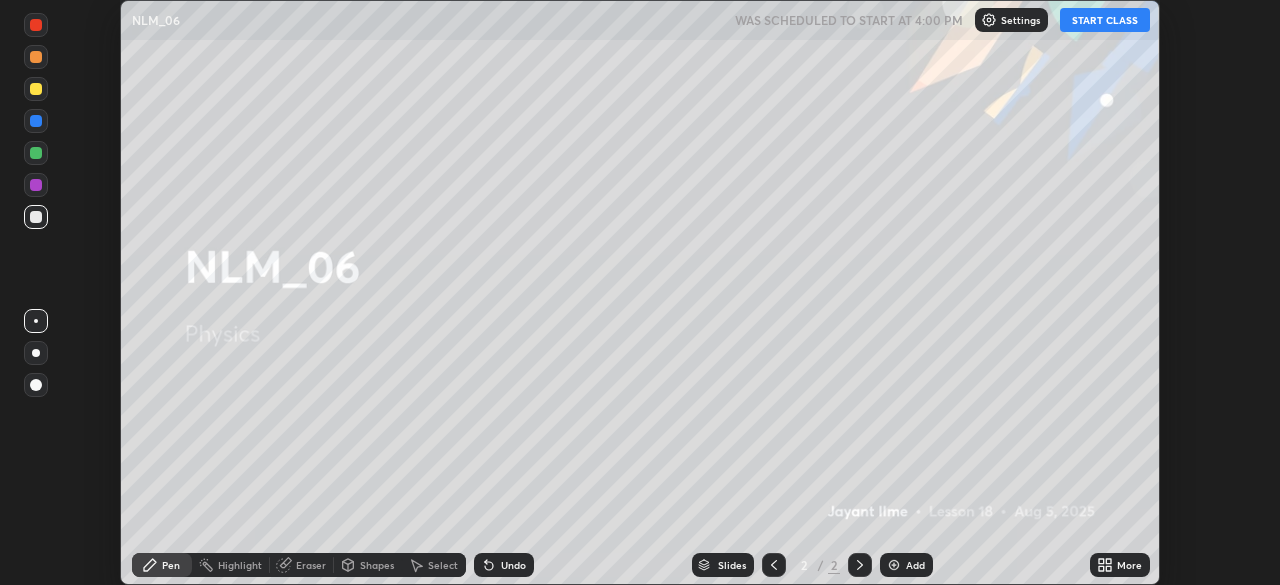 click on "START CLASS" at bounding box center (1105, 20) 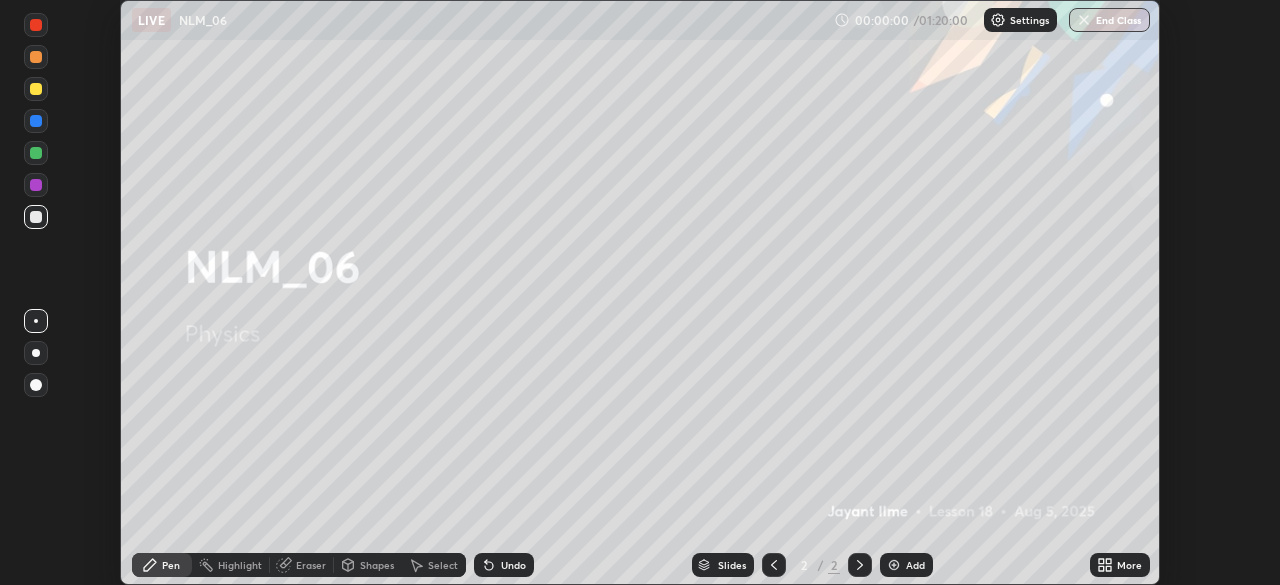 click 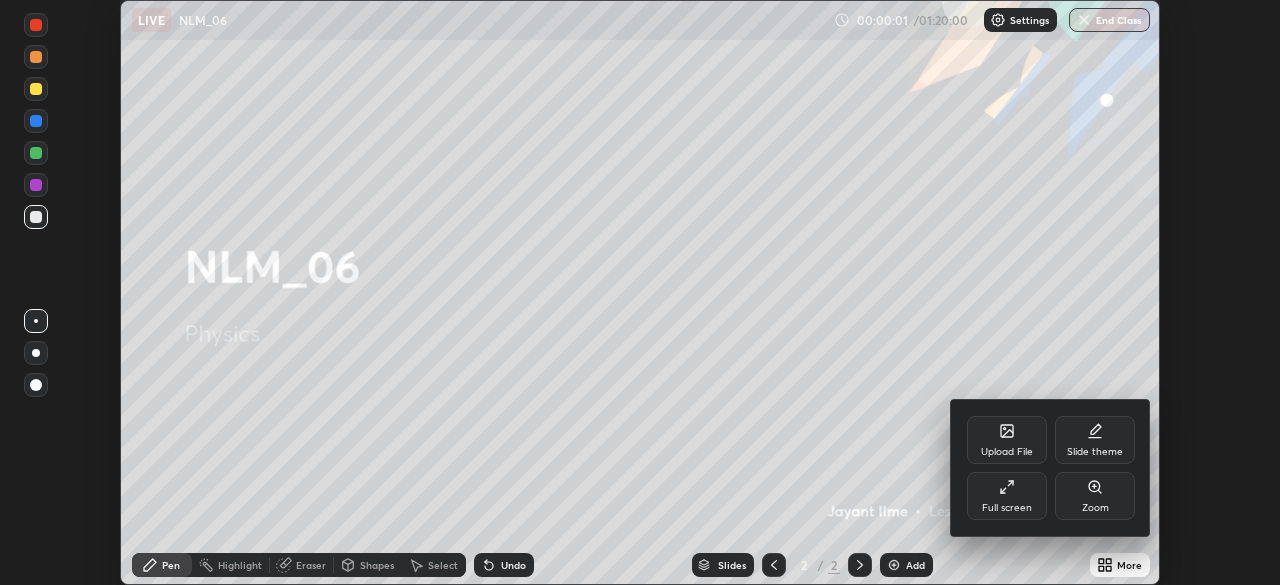 click on "Full screen" at bounding box center [1007, 496] 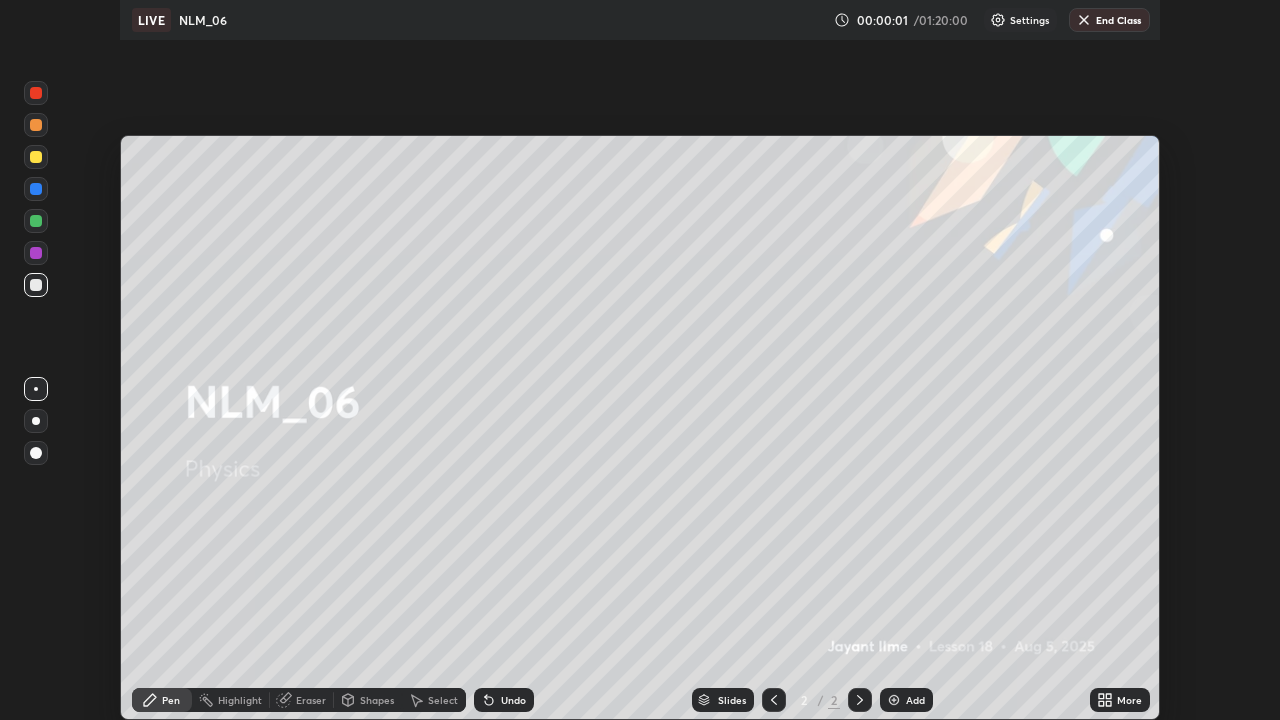 scroll, scrollTop: 99280, scrollLeft: 98720, axis: both 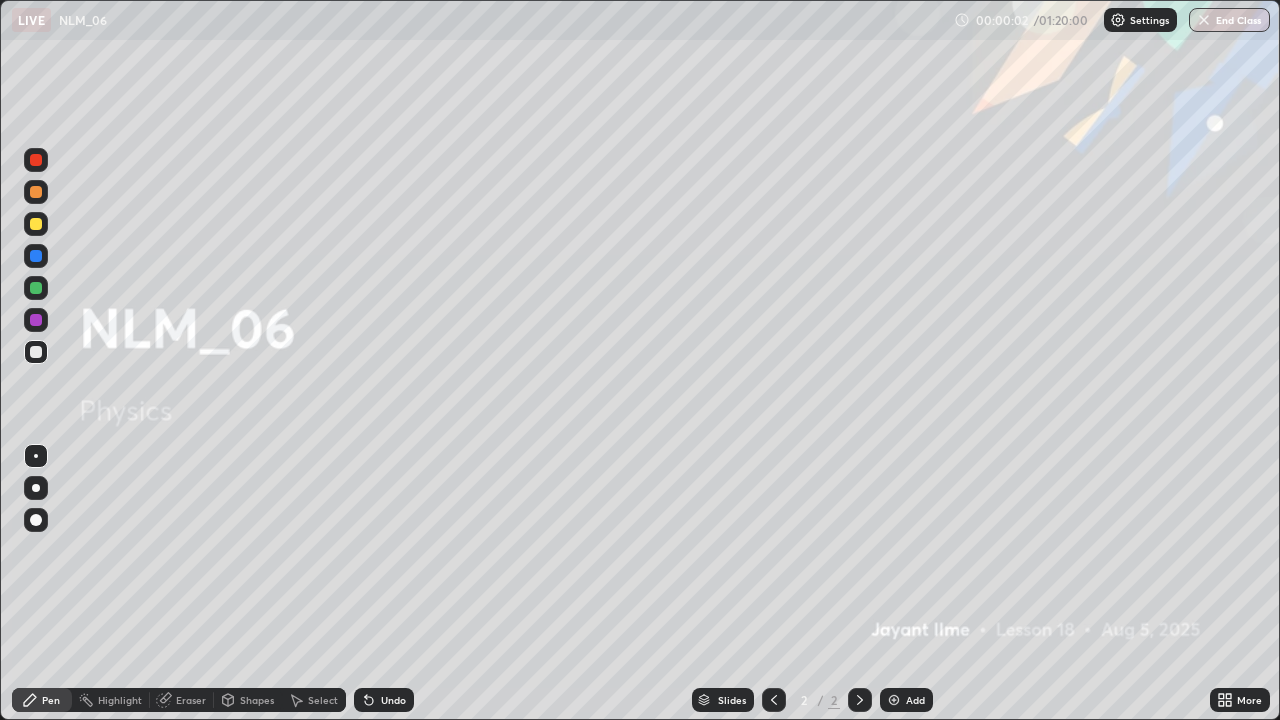 click on "Add" at bounding box center (915, 700) 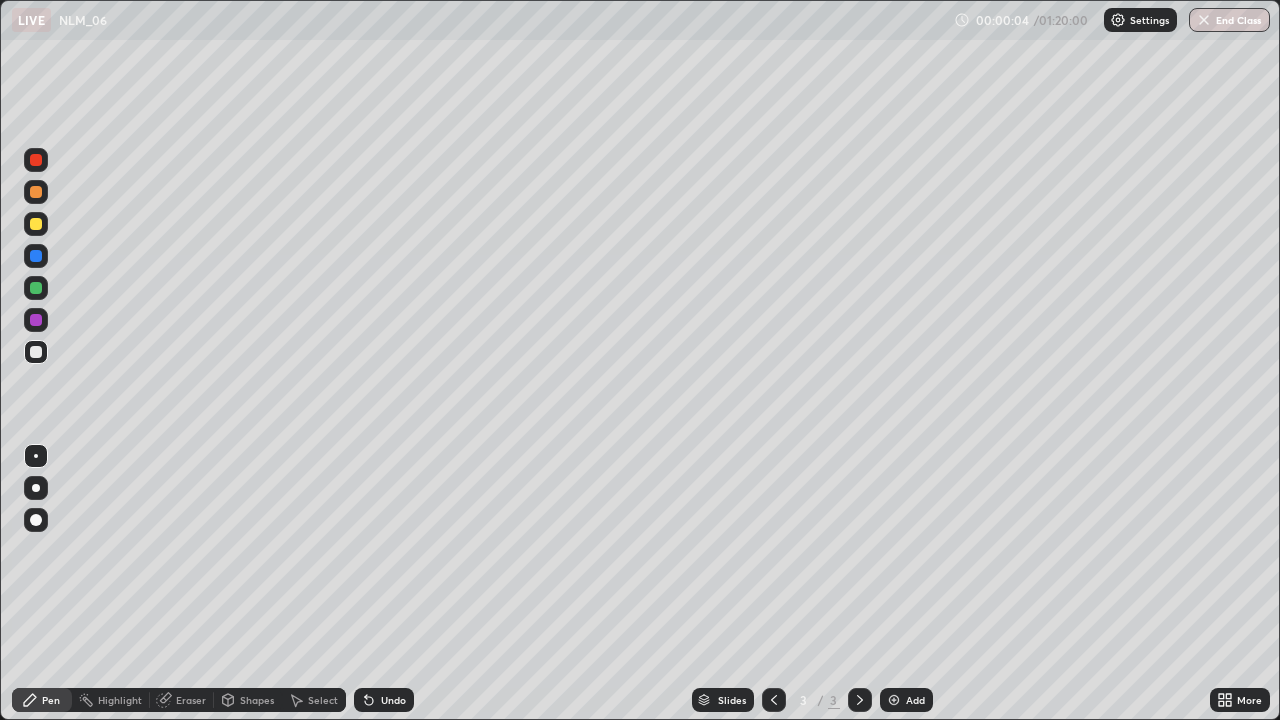 click at bounding box center [36, 520] 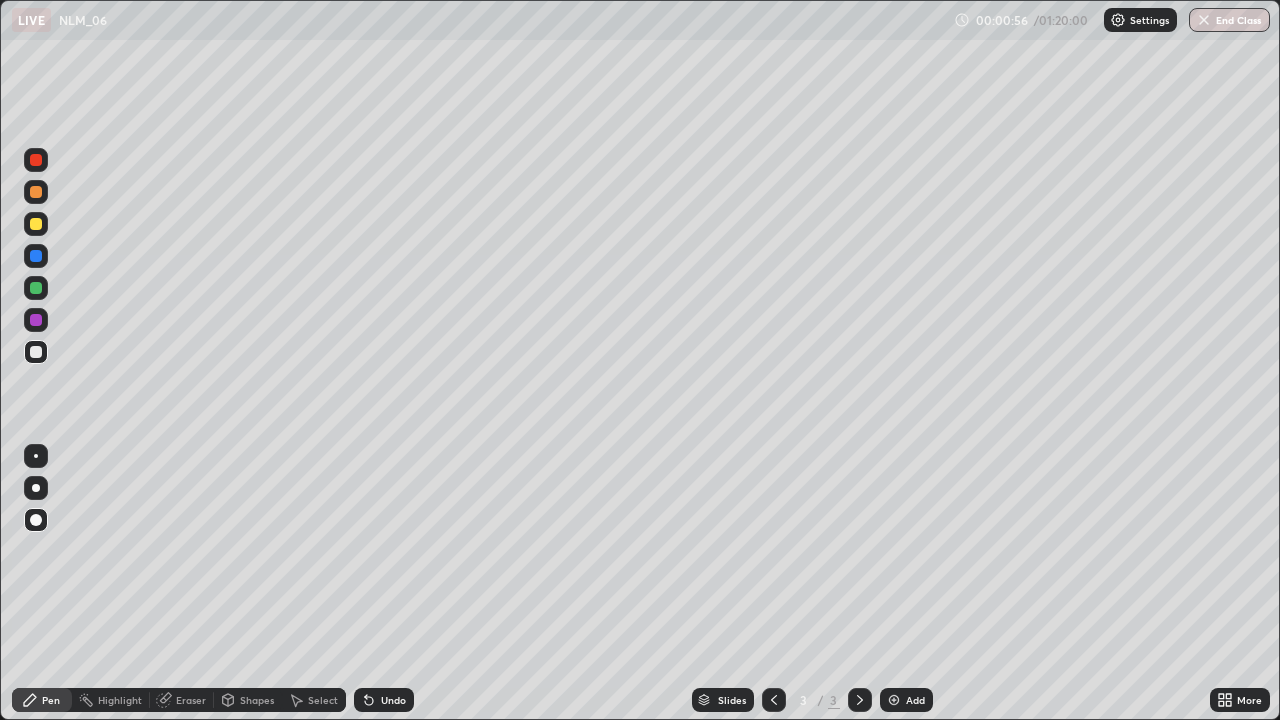 click at bounding box center (36, 224) 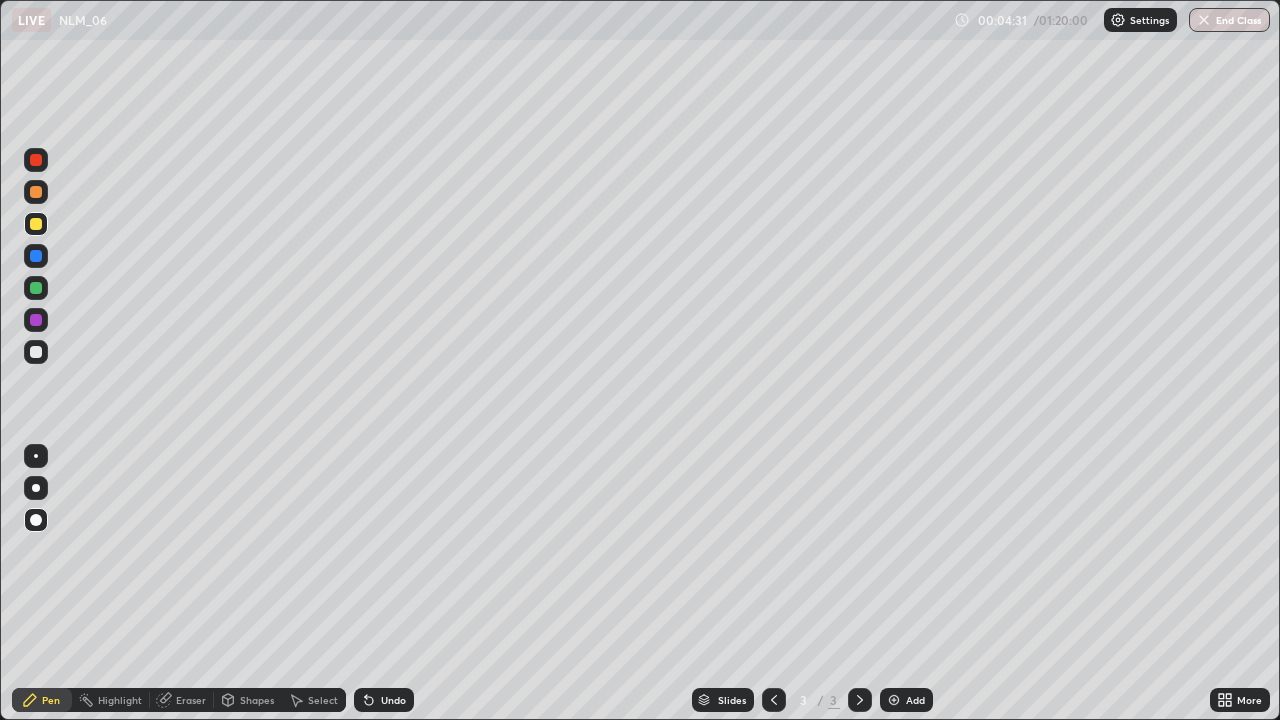 click at bounding box center [36, 352] 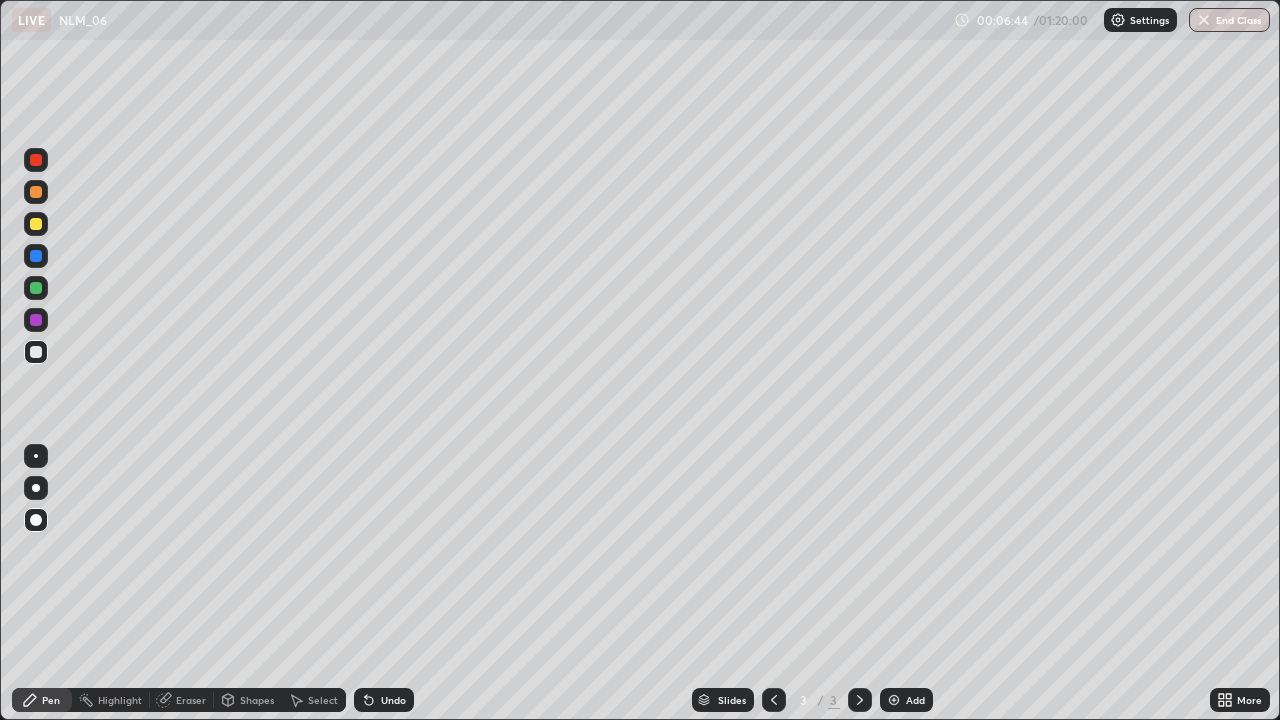 click at bounding box center [36, 224] 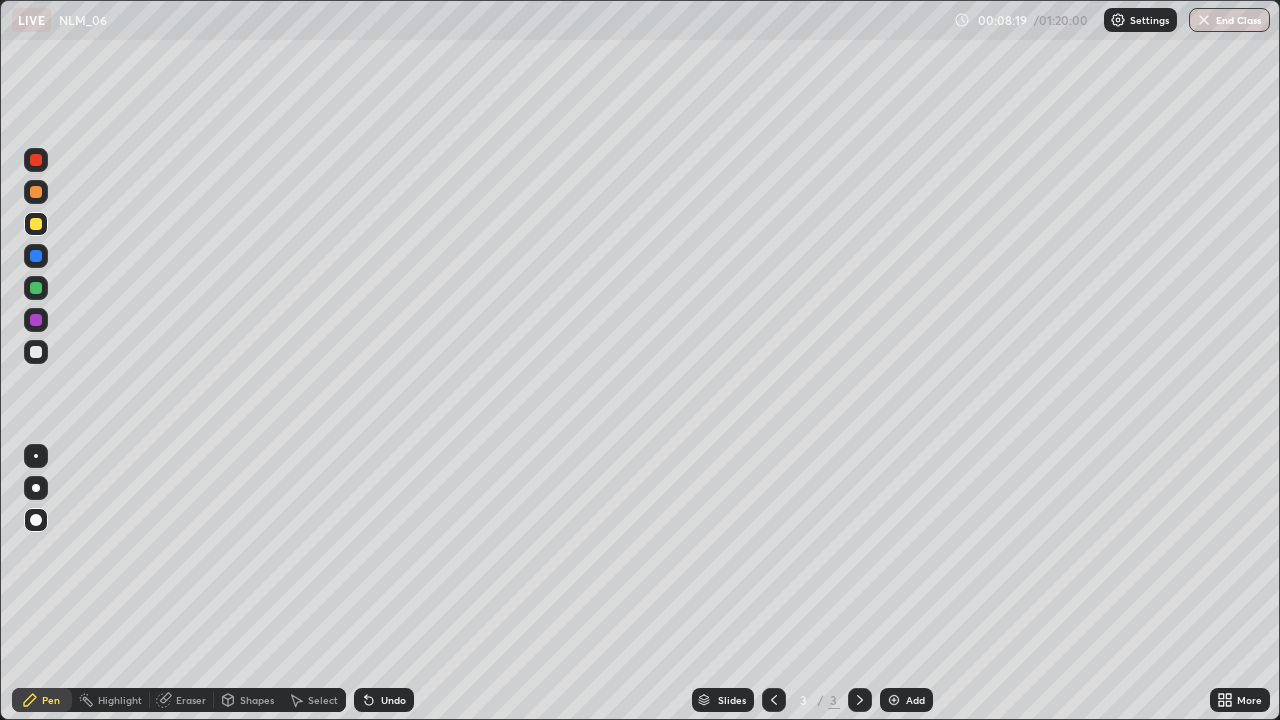 click on "Eraser" at bounding box center [191, 700] 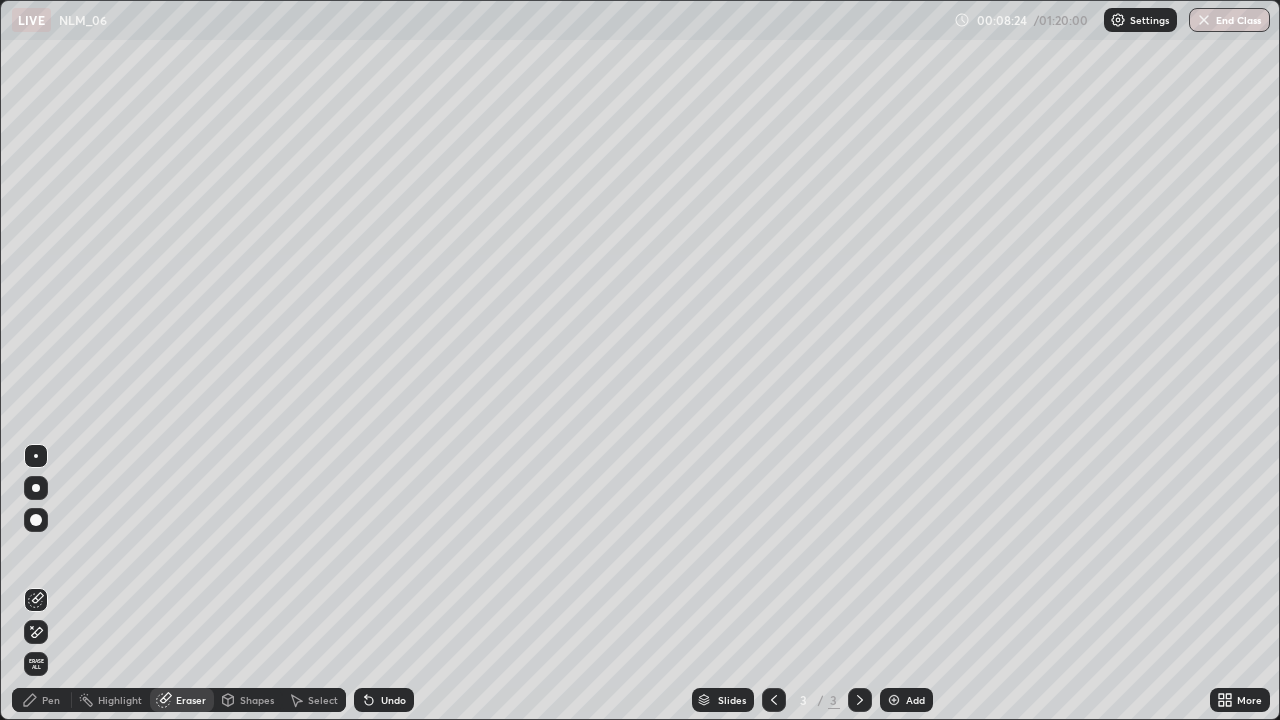 click on "Pen" at bounding box center (51, 700) 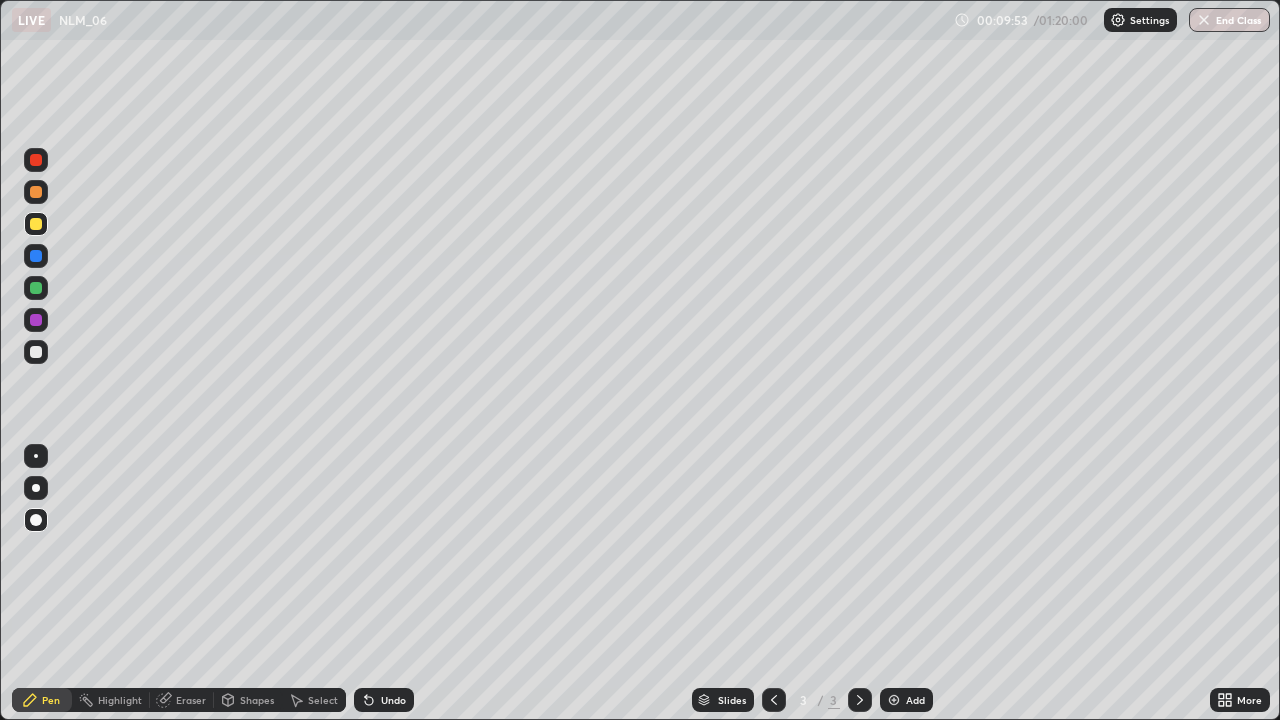 click on "Add" at bounding box center [915, 700] 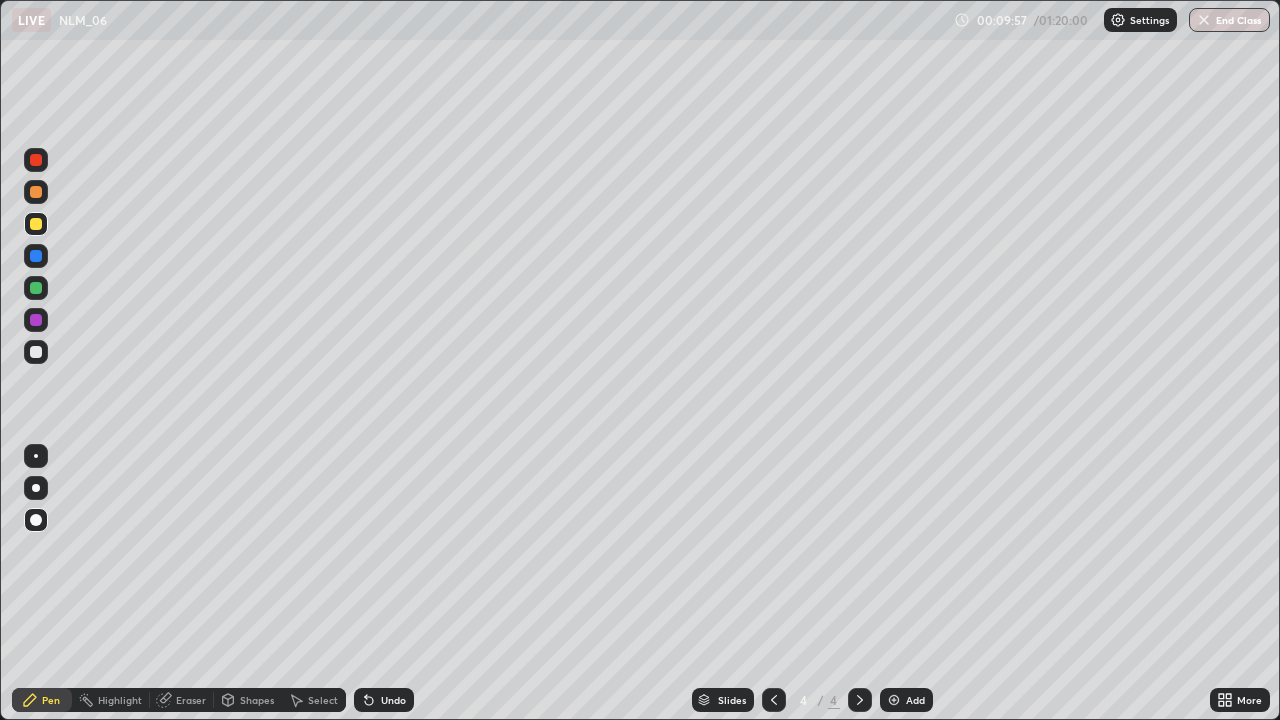 click at bounding box center [36, 352] 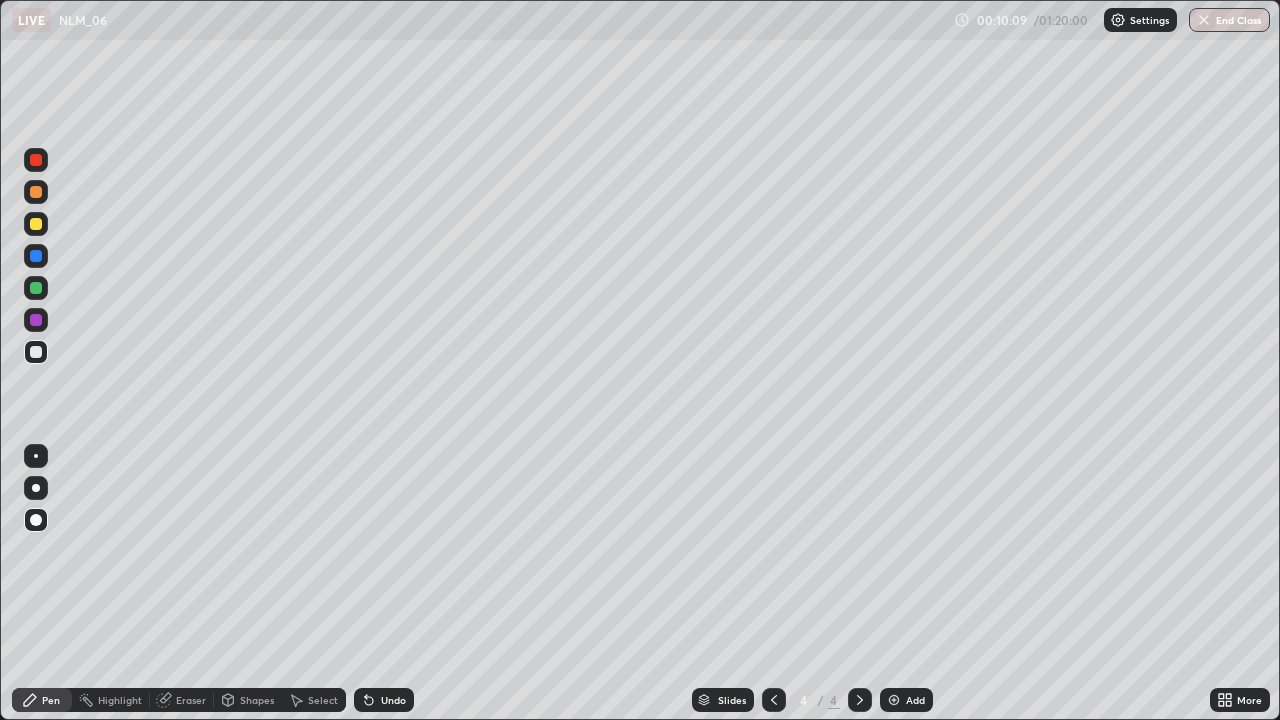 click at bounding box center [36, 160] 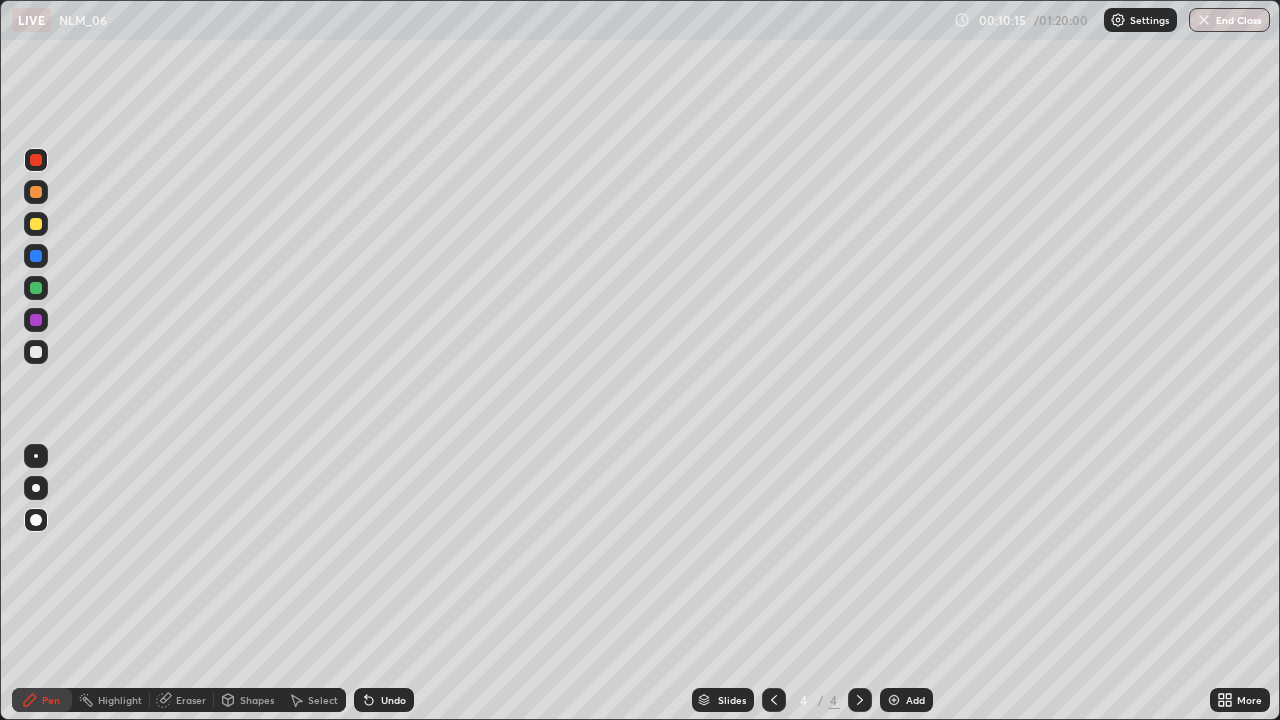 click on "Undo" at bounding box center (393, 700) 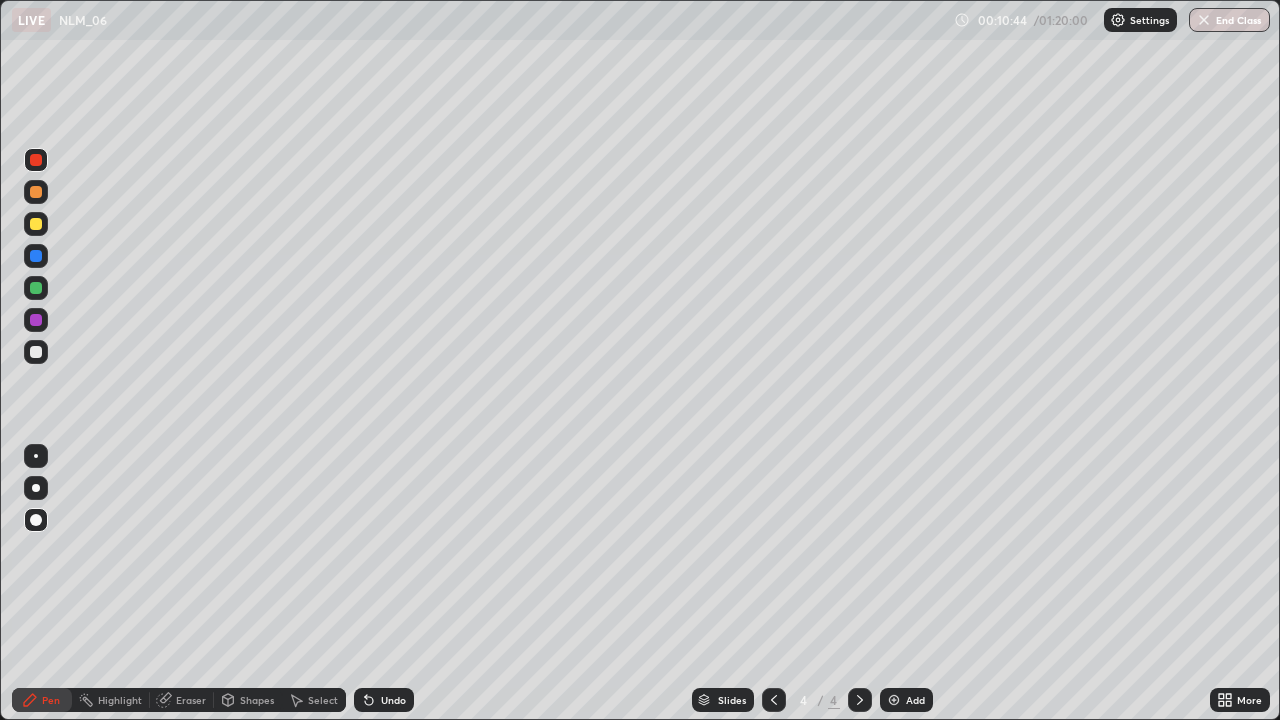 click at bounding box center (36, 288) 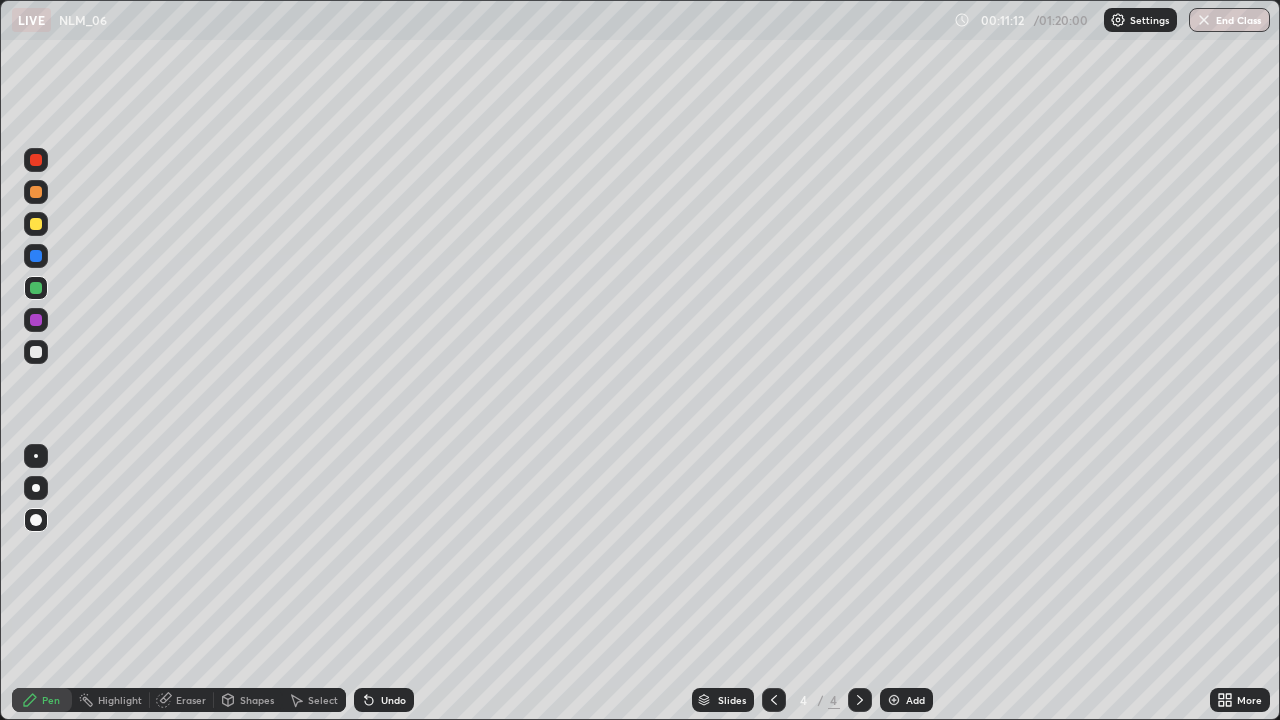 click at bounding box center (36, 352) 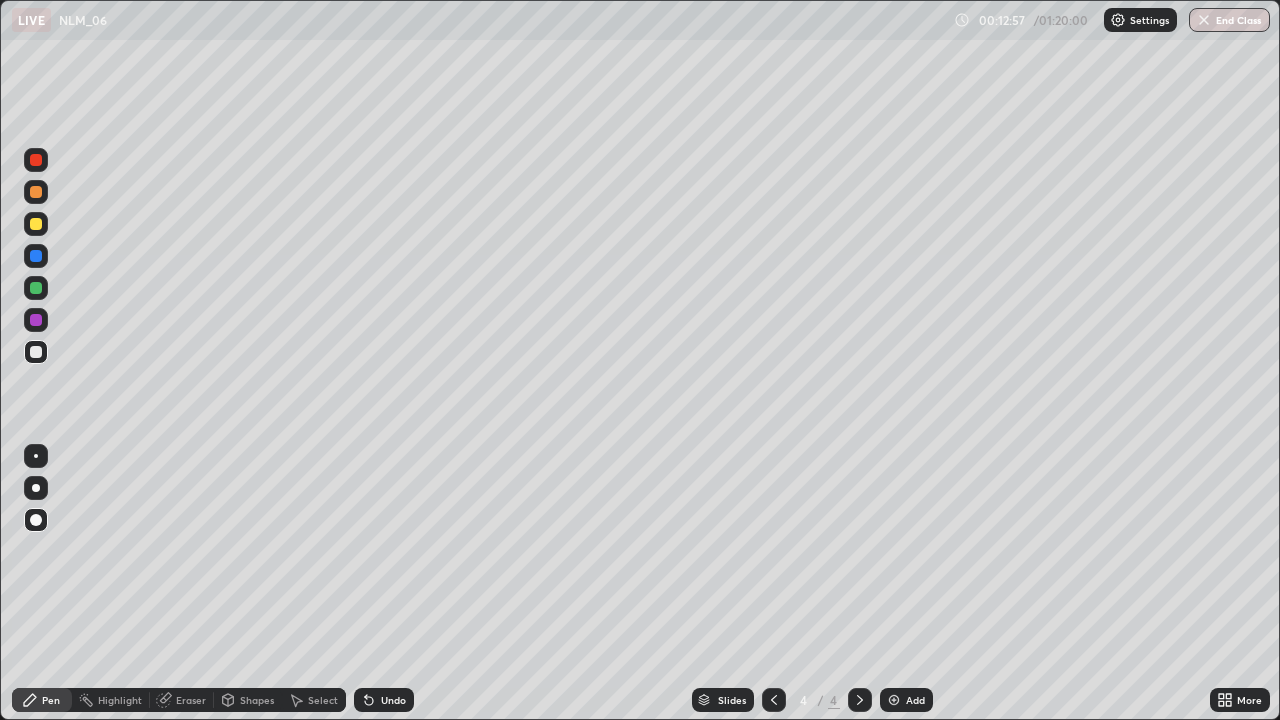 click on "Add" at bounding box center (906, 700) 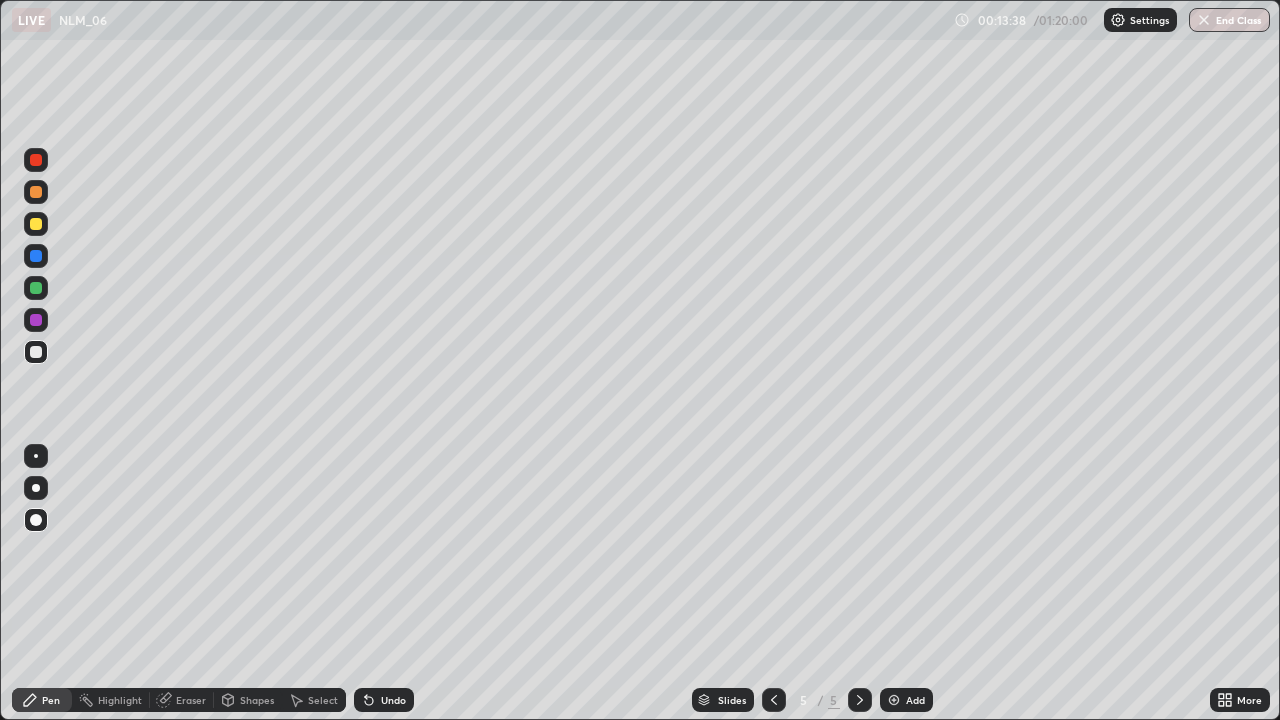 click at bounding box center (36, 288) 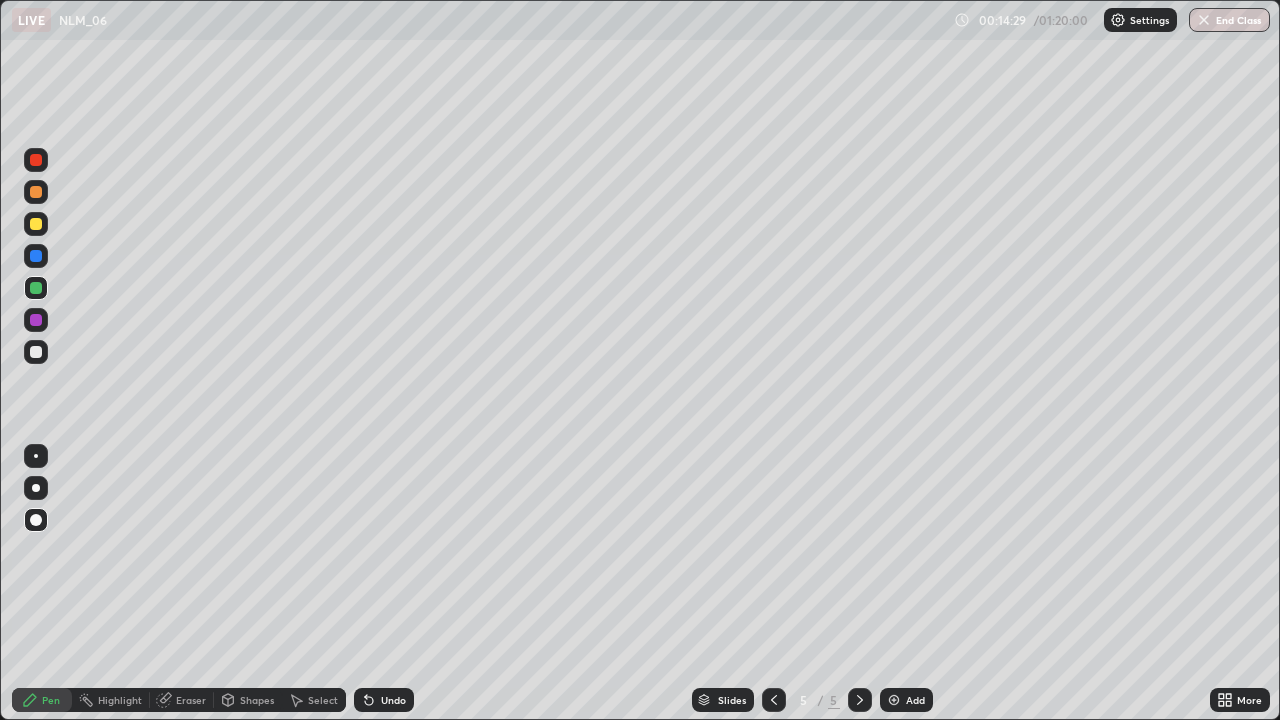 click at bounding box center (36, 352) 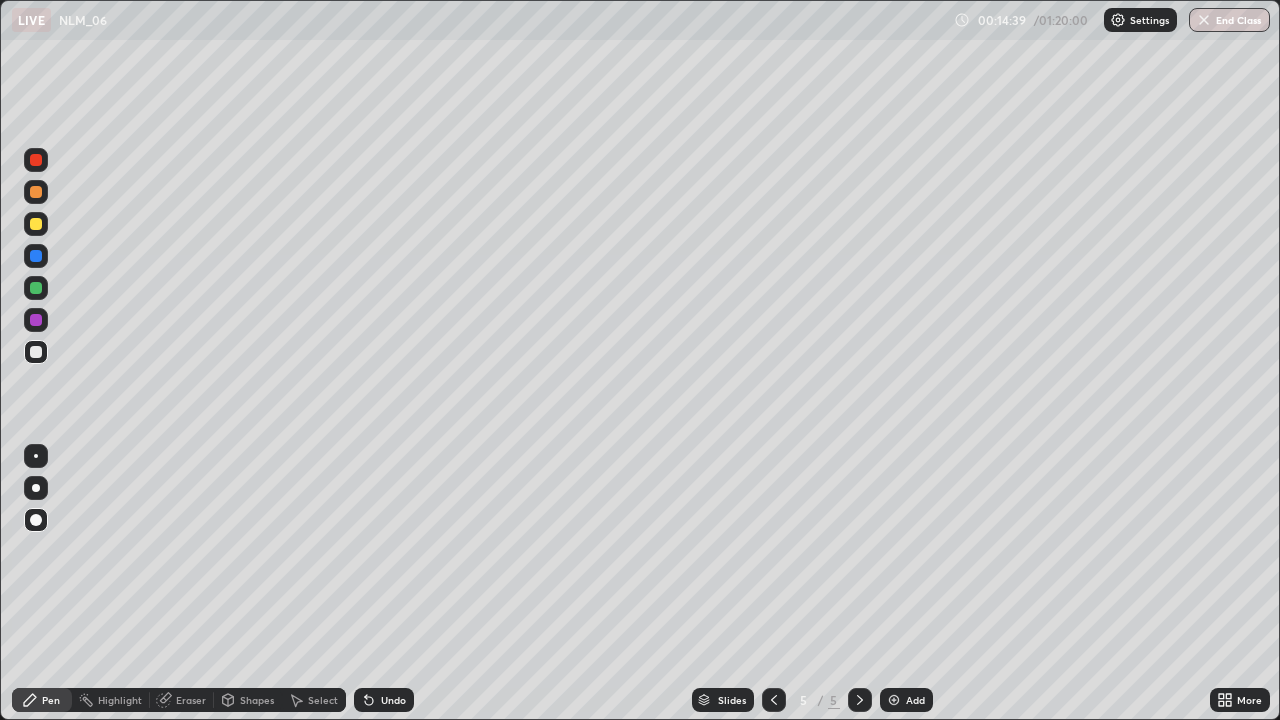 click on "Undo" at bounding box center (393, 700) 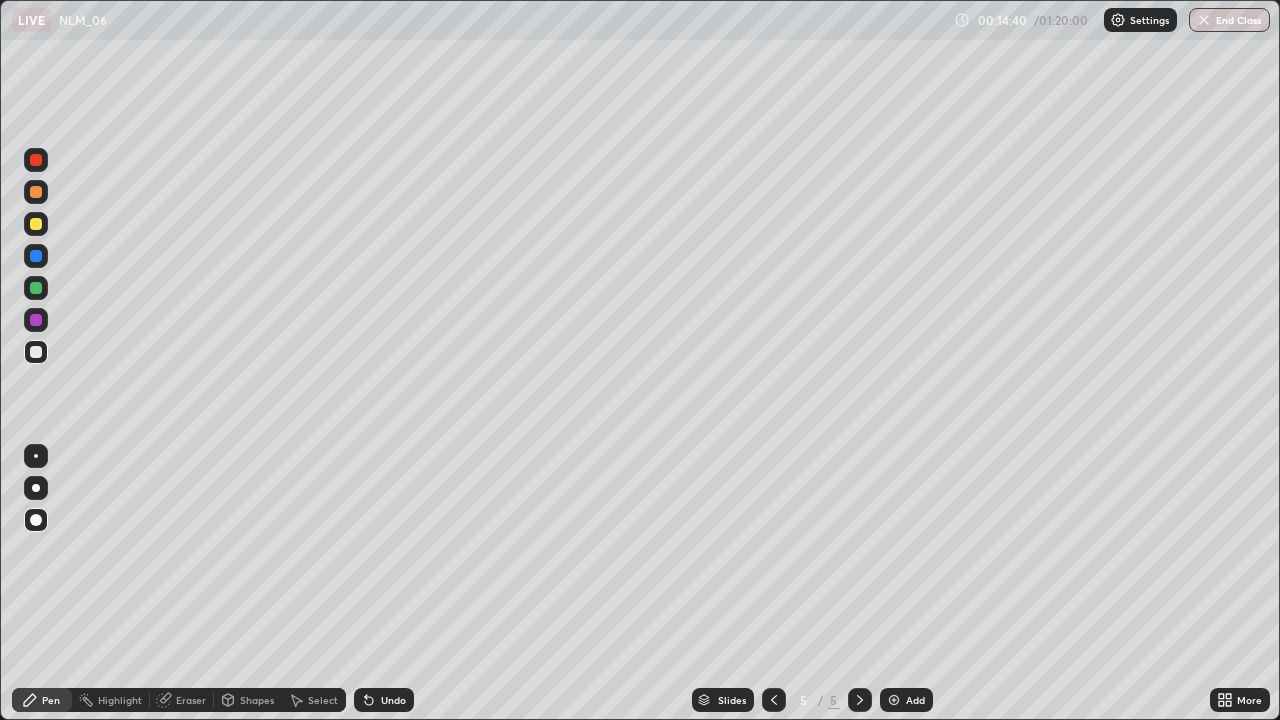 click on "Undo" at bounding box center (384, 700) 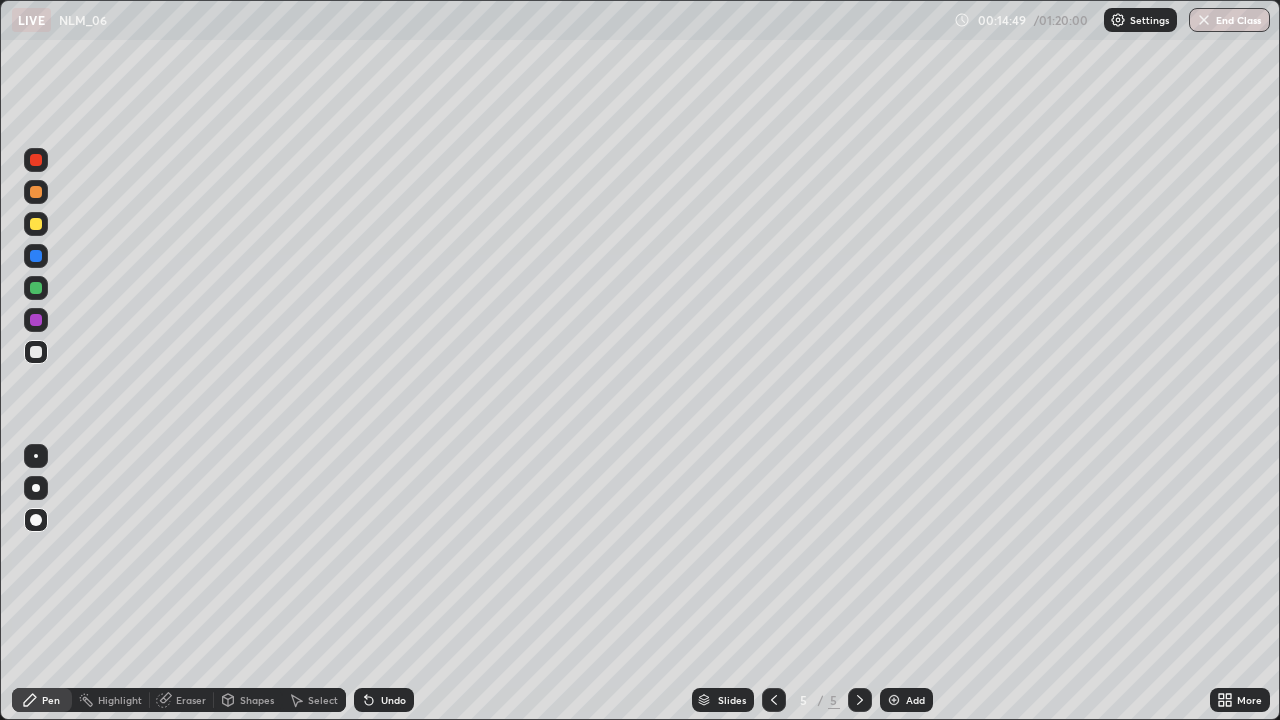 click on "Undo" at bounding box center [393, 700] 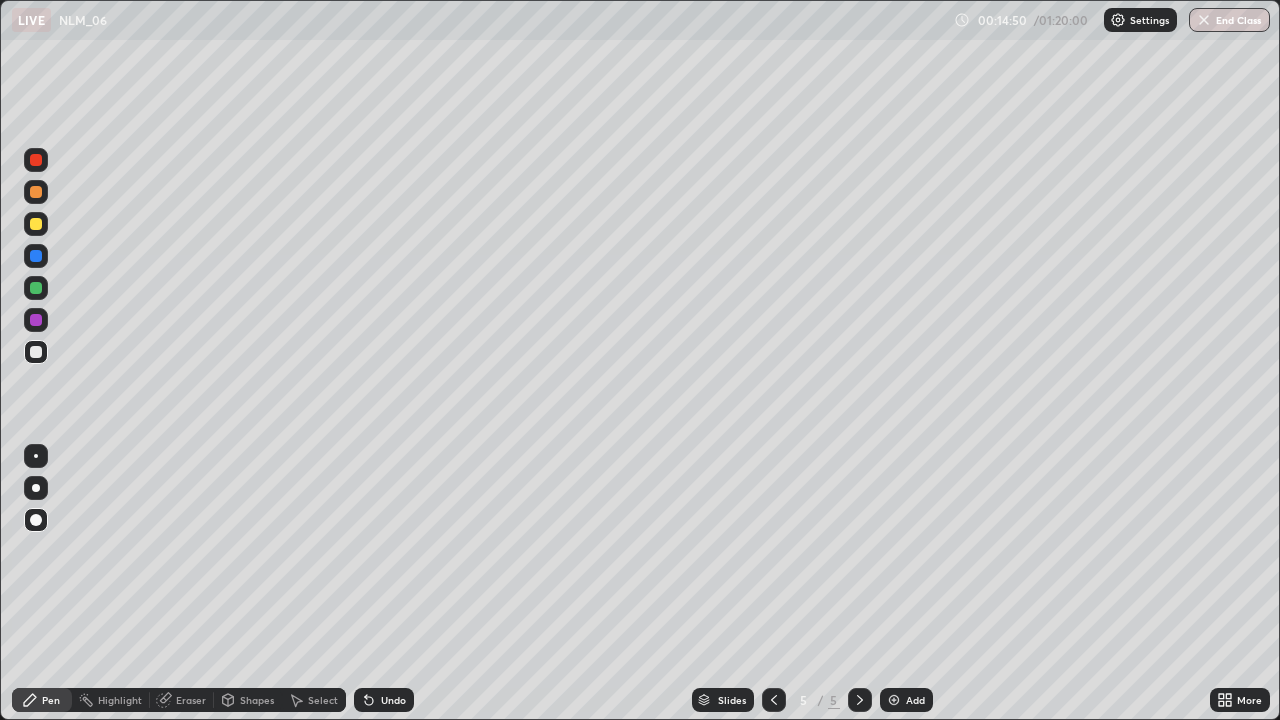 click on "Undo" at bounding box center (393, 700) 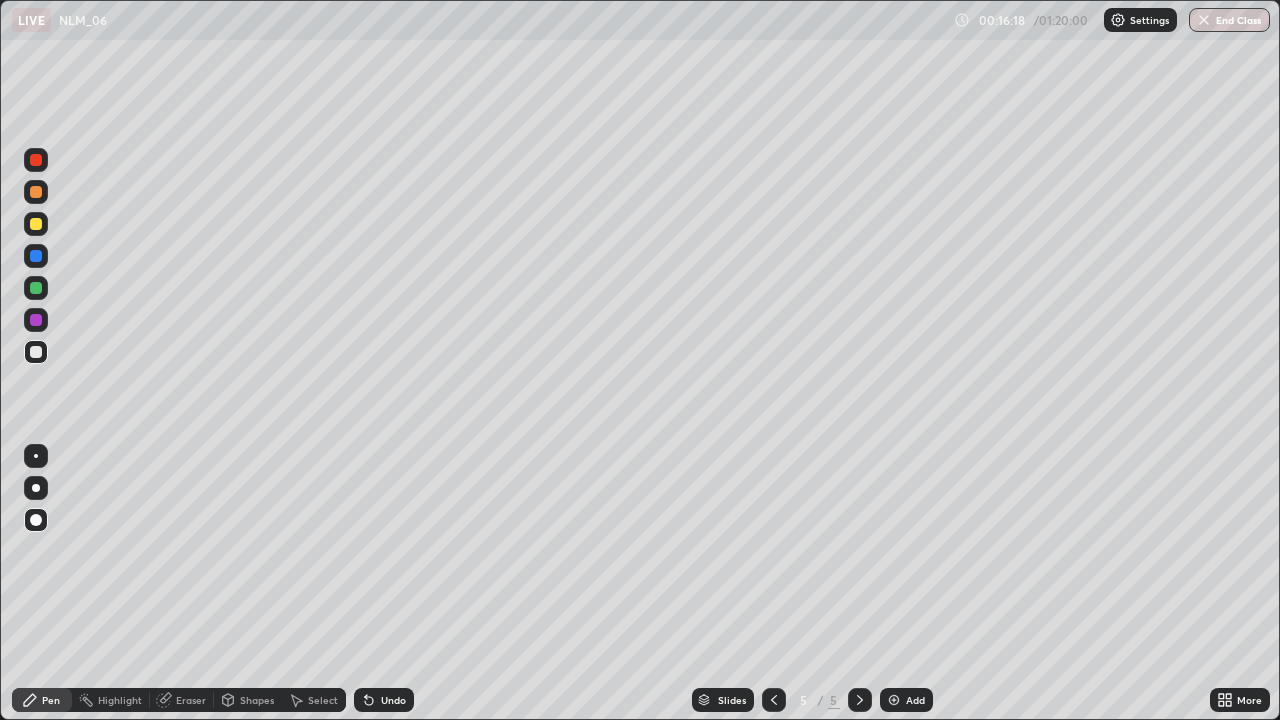 click on "Shapes" at bounding box center (257, 700) 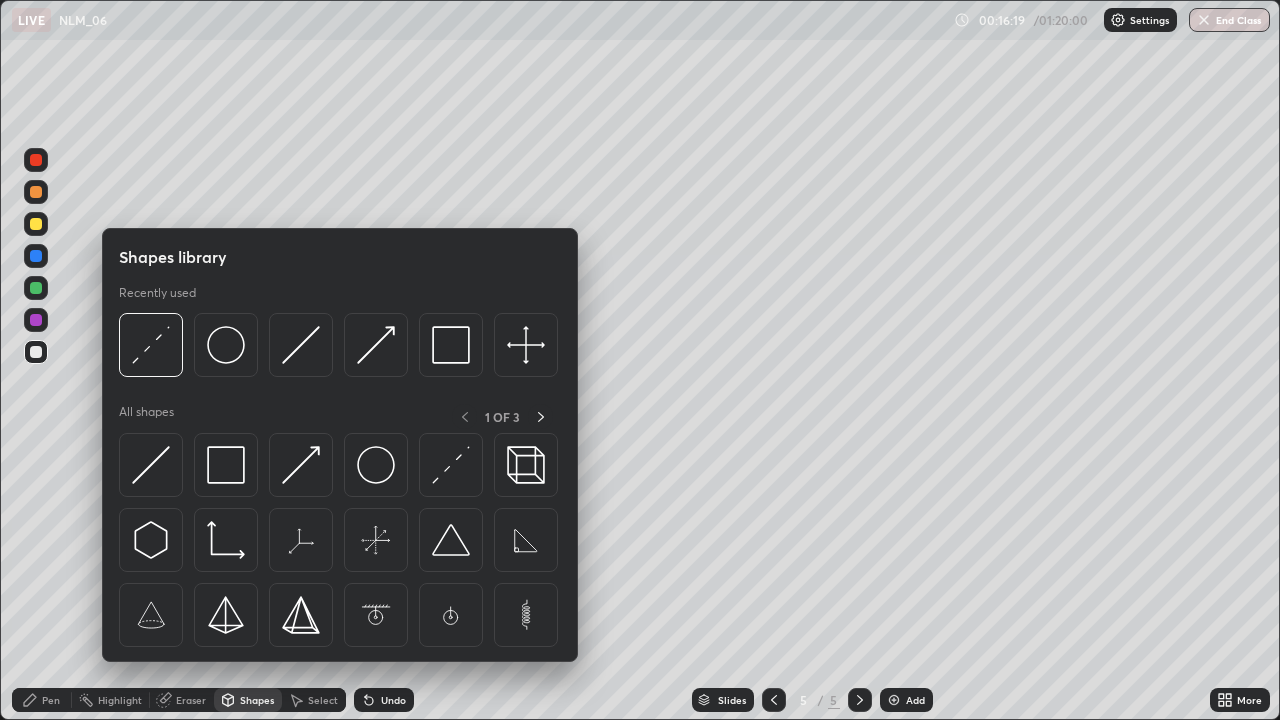 click on "Eraser" at bounding box center (191, 700) 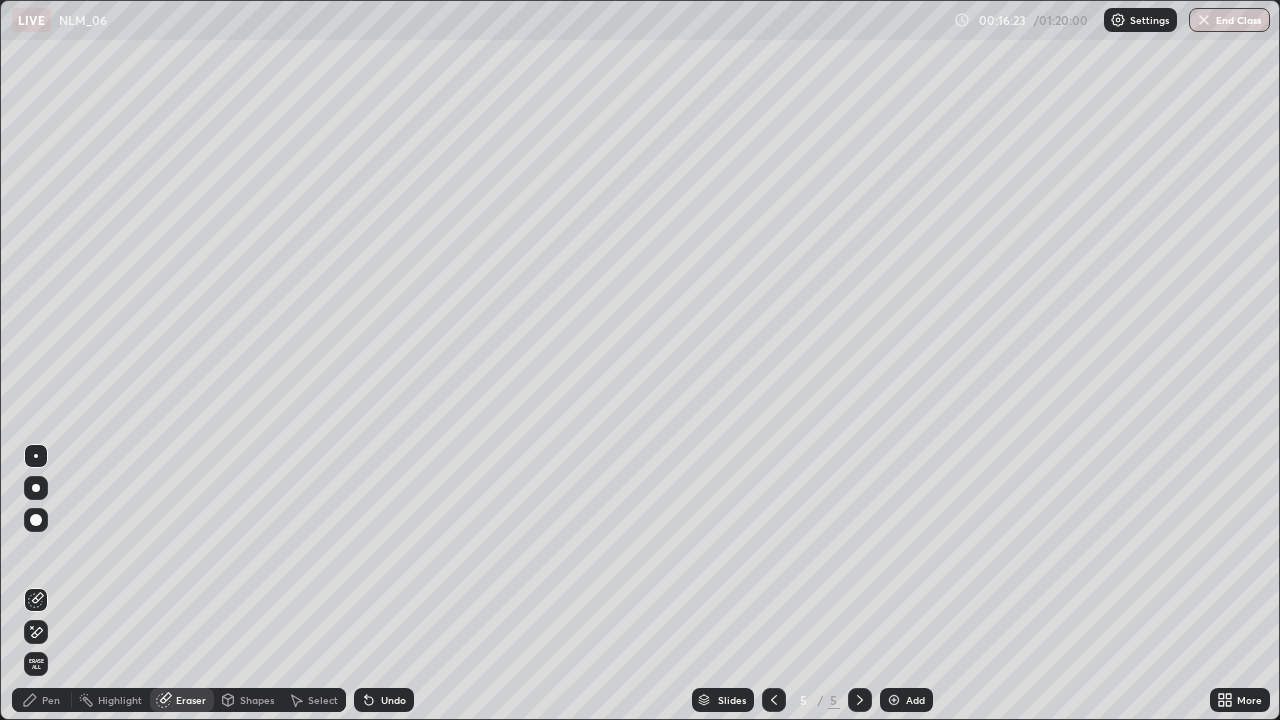 click on "Pen" at bounding box center [42, 700] 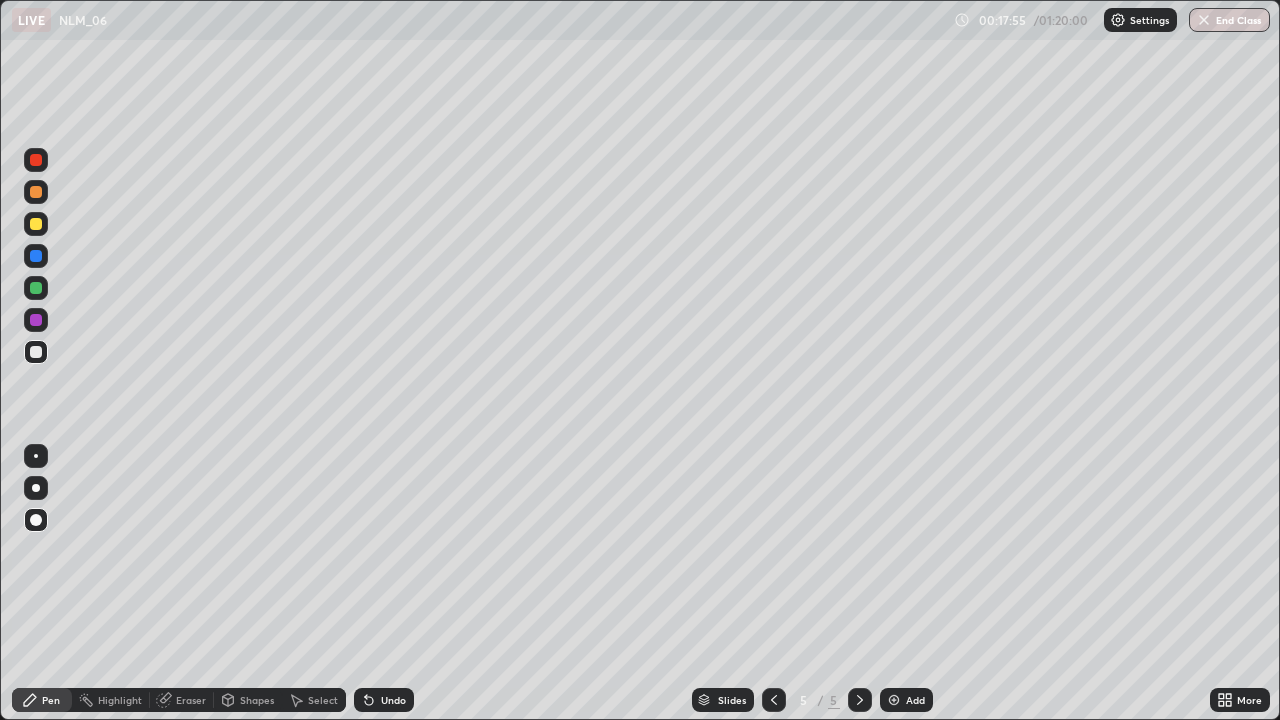 click at bounding box center [36, 288] 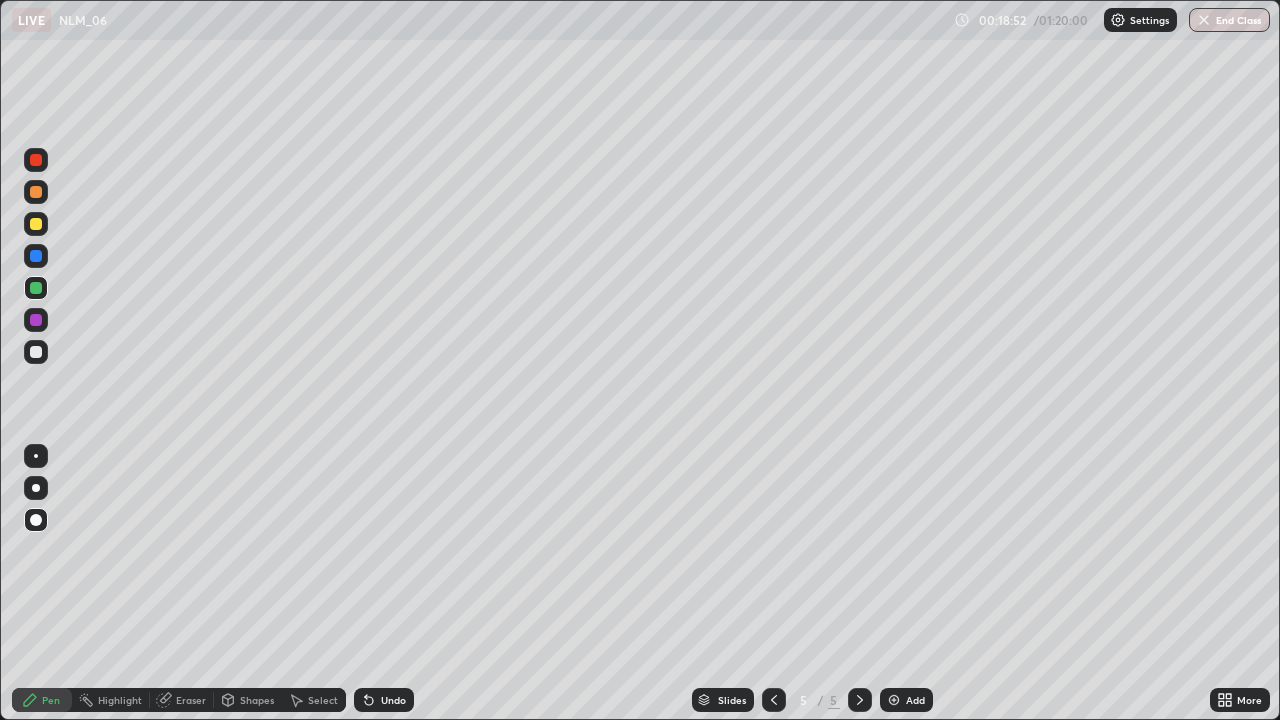 click at bounding box center [36, 352] 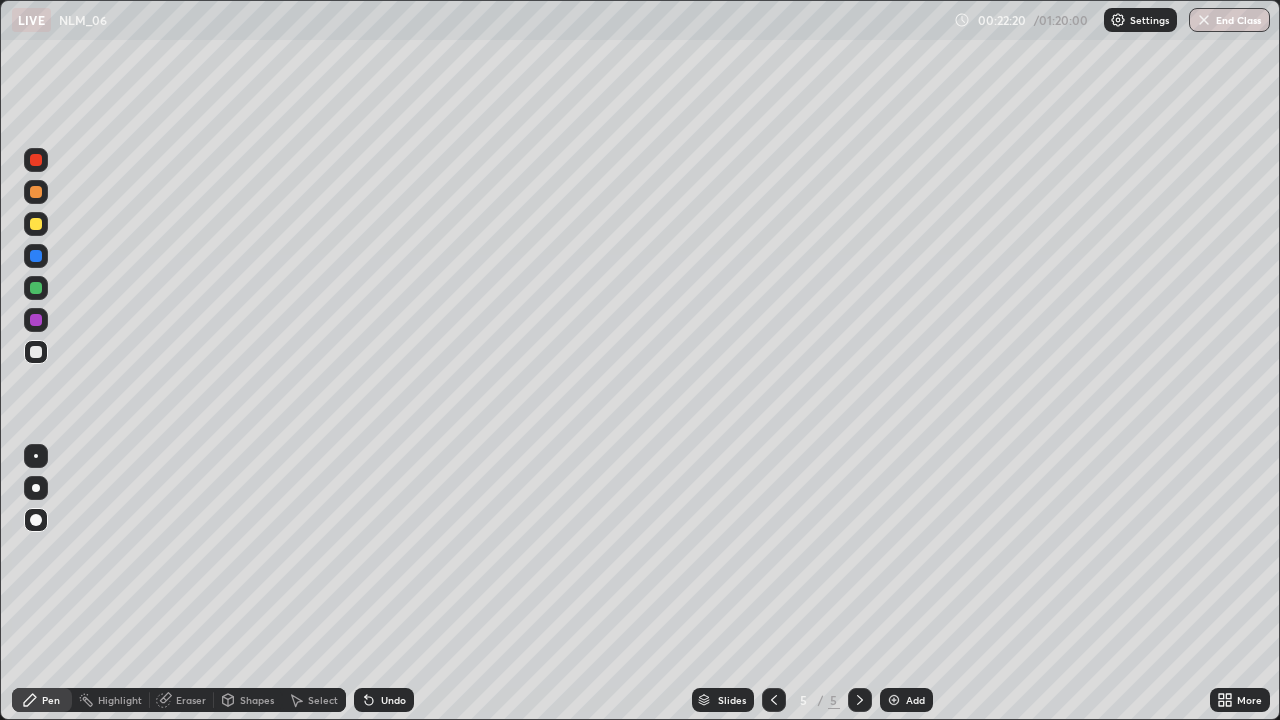 click on "Add" at bounding box center (906, 700) 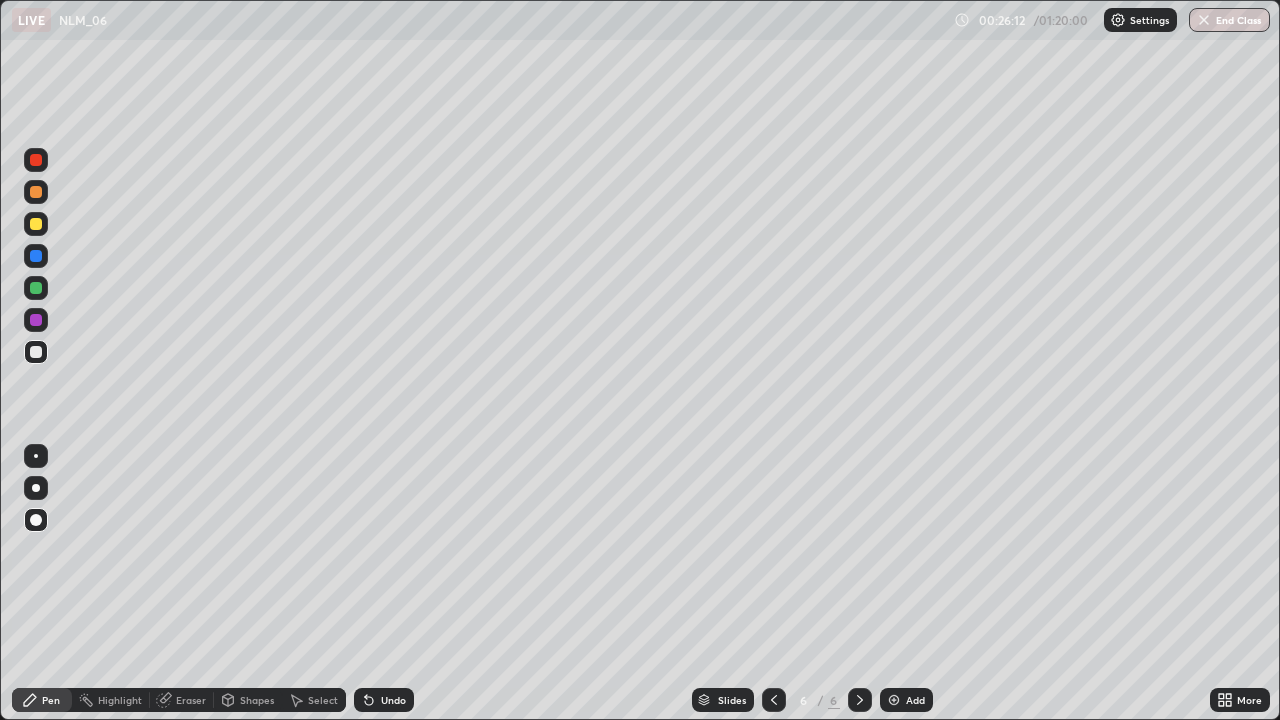 click at bounding box center (36, 288) 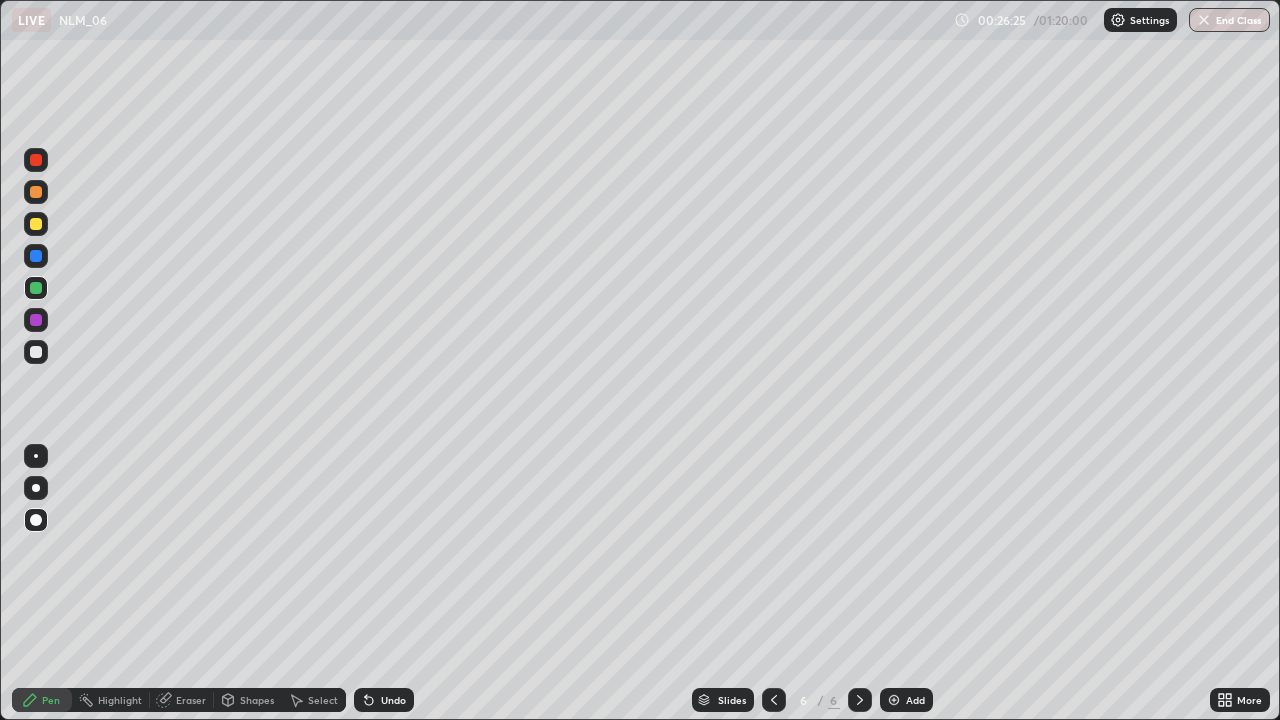 click at bounding box center [36, 352] 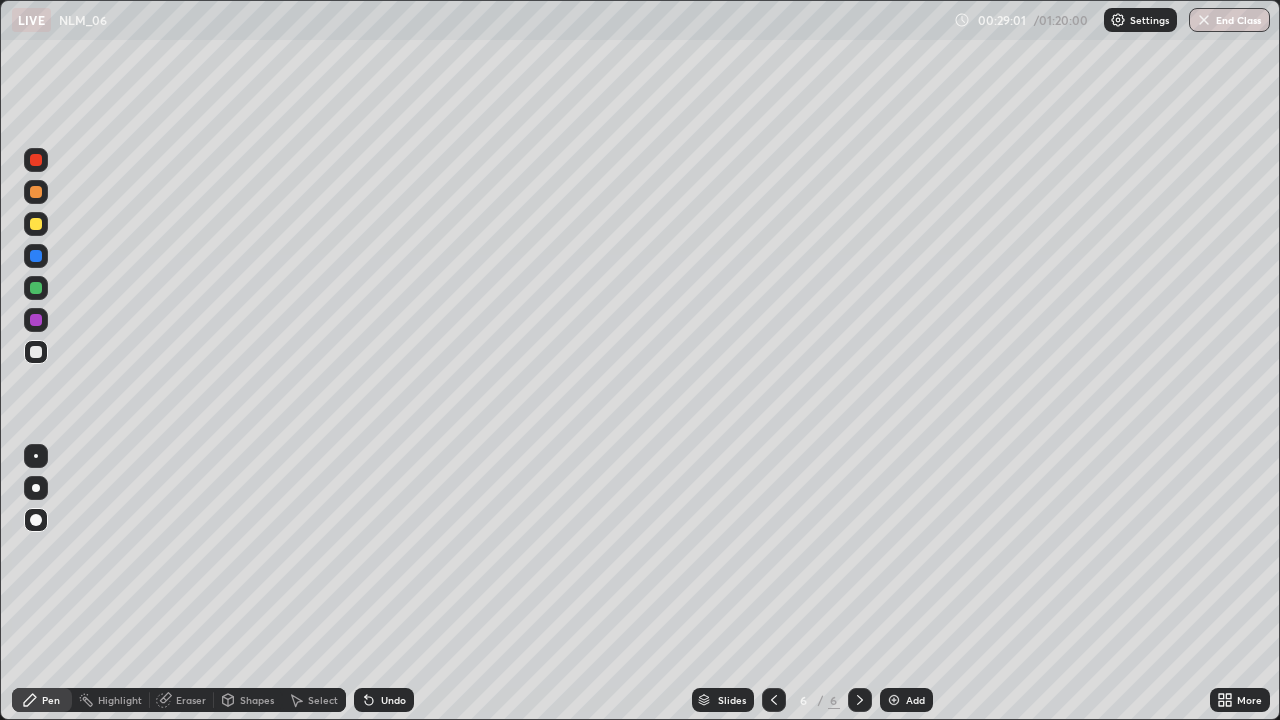 click on "Add" at bounding box center [915, 700] 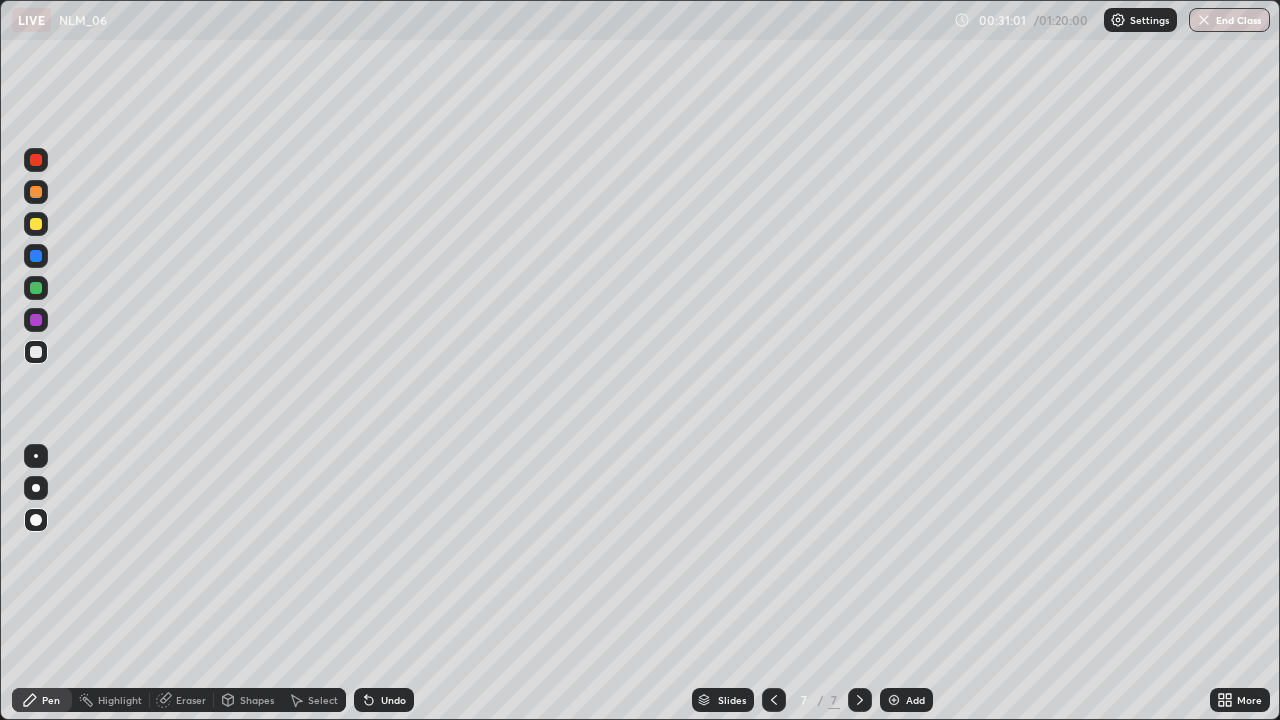 click on "Eraser" at bounding box center [191, 700] 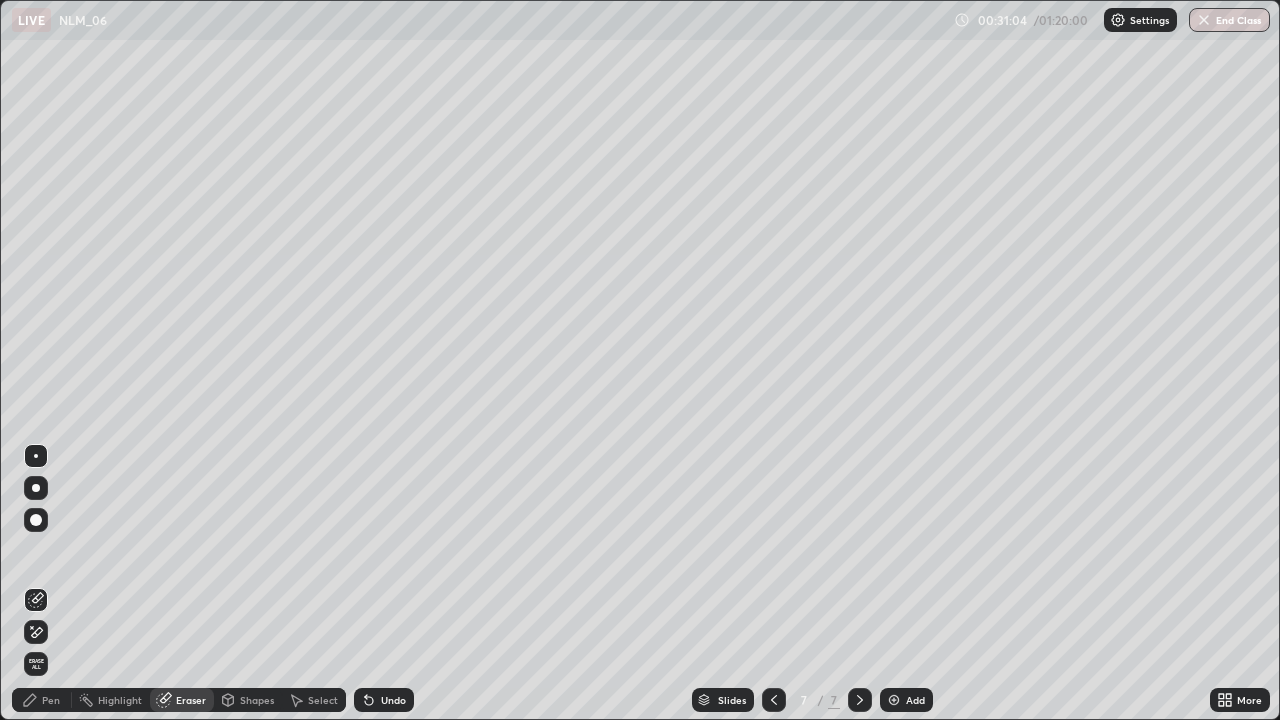 click 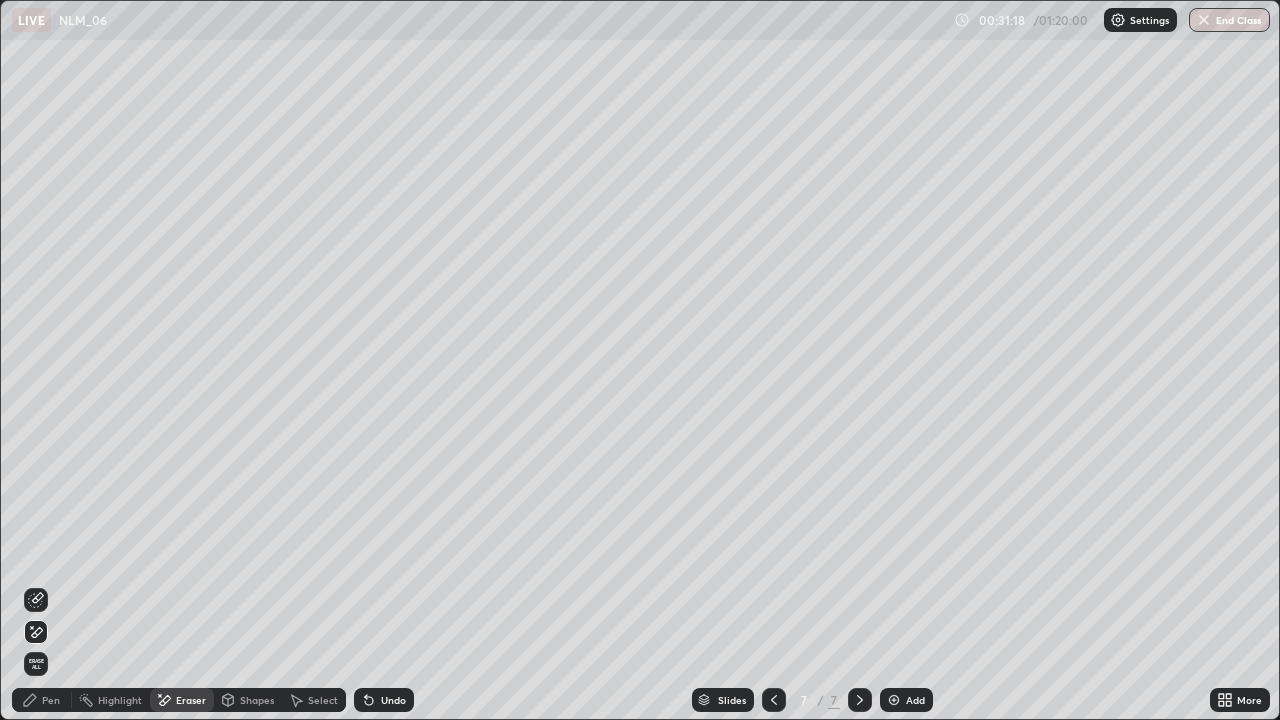 click on "Pen" at bounding box center [51, 700] 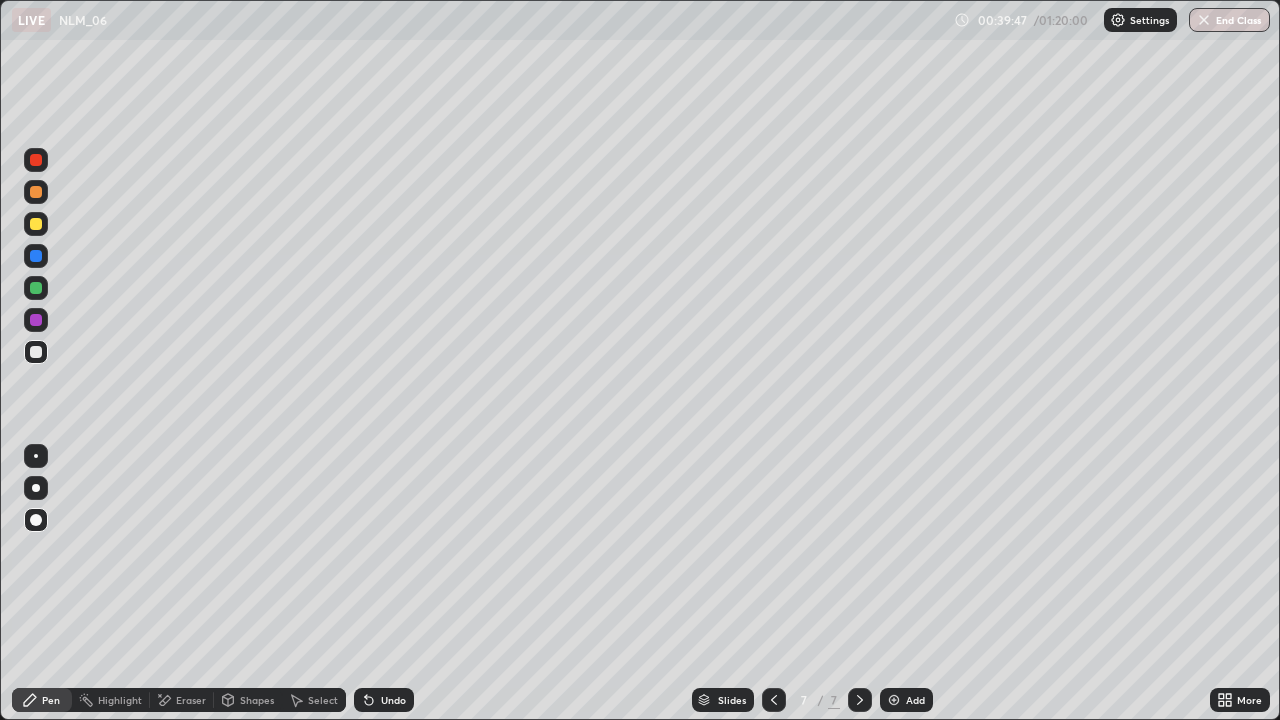 click on "Add" at bounding box center (915, 700) 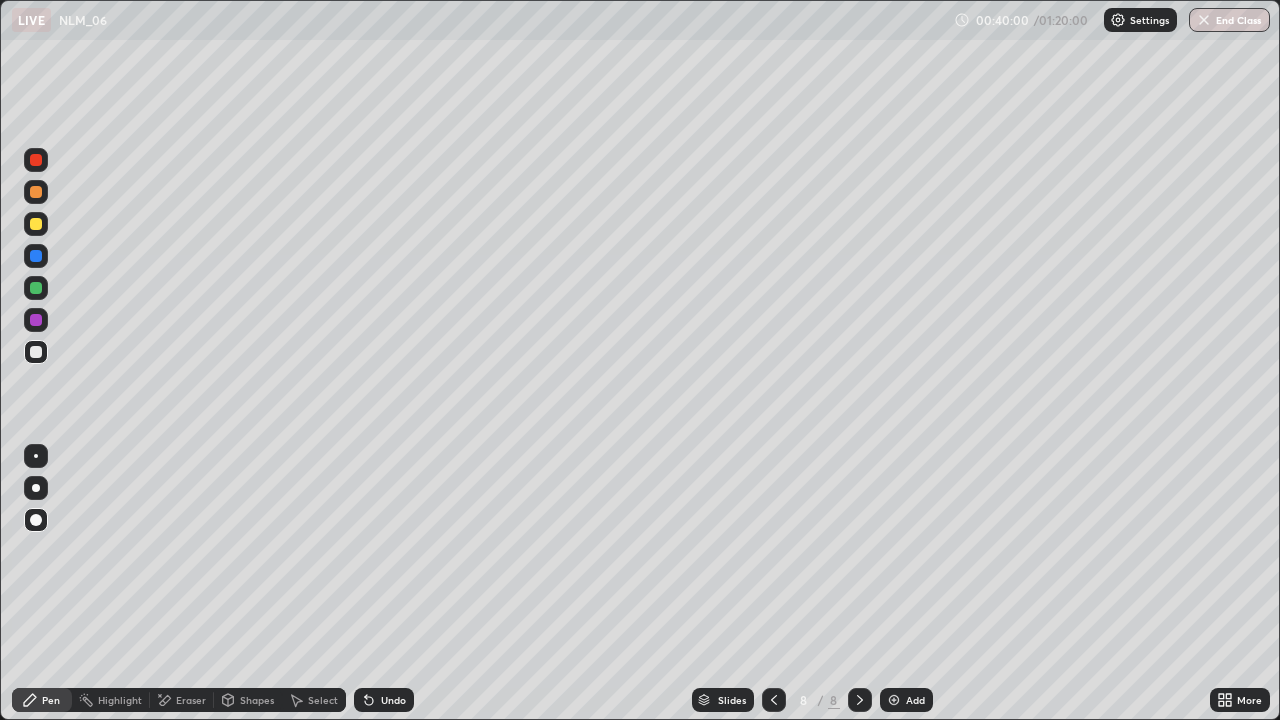 click at bounding box center [36, 224] 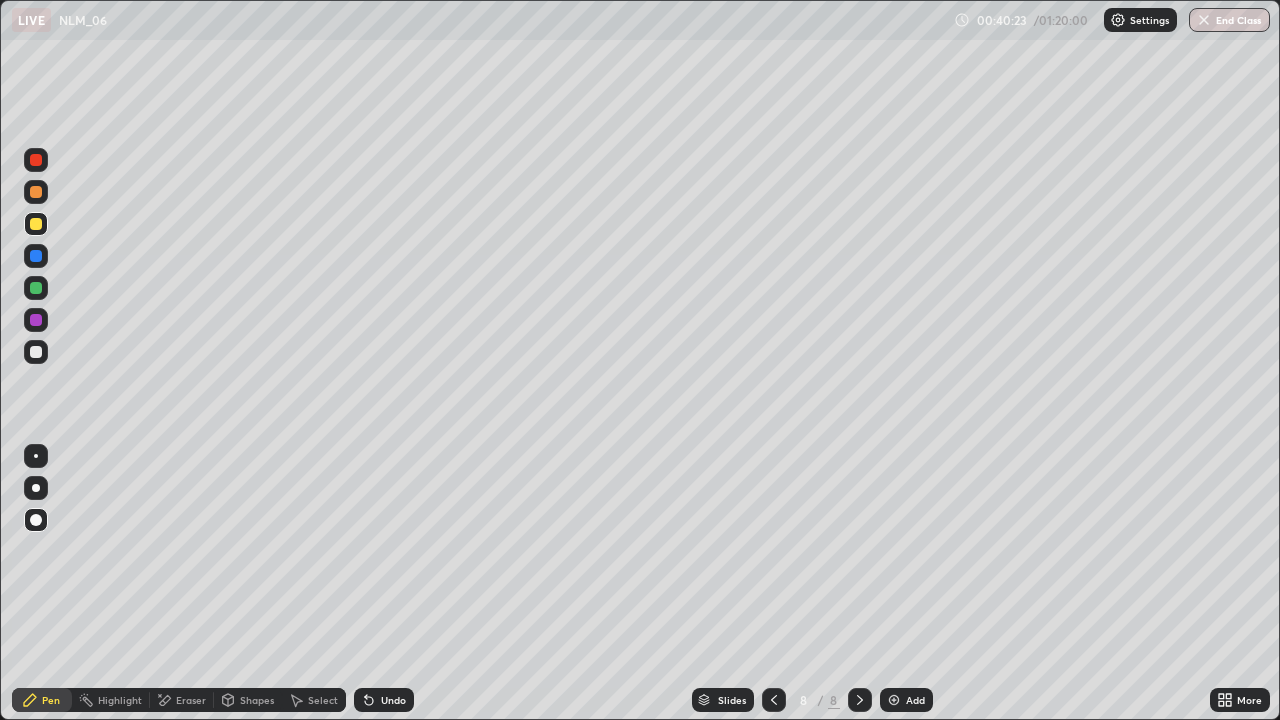 click on "Eraser" at bounding box center [191, 700] 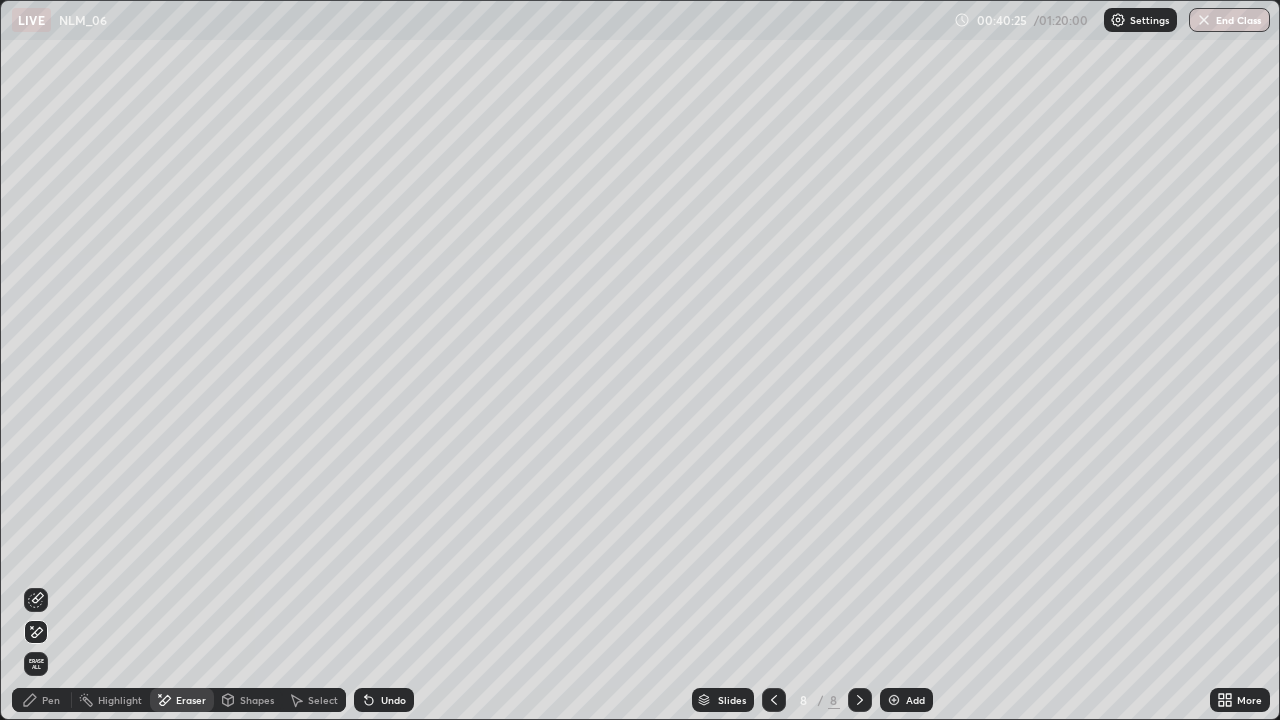 click on "Pen" at bounding box center (51, 700) 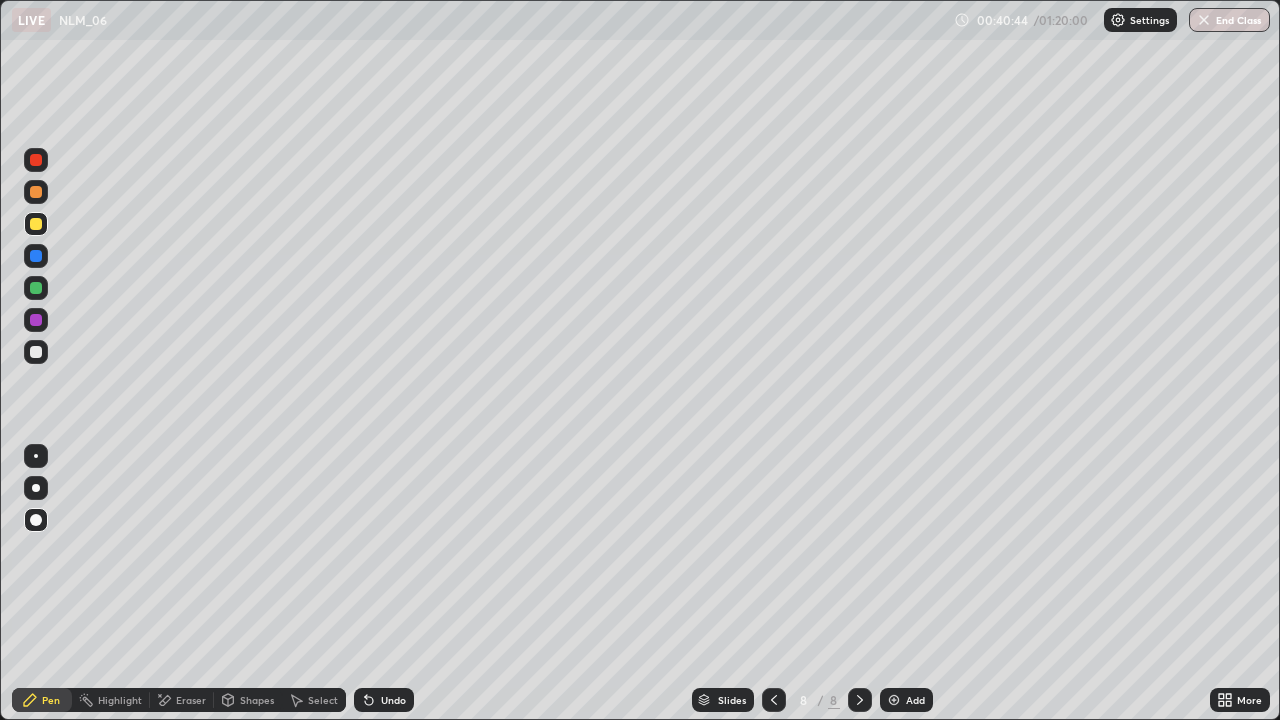 click at bounding box center (36, 352) 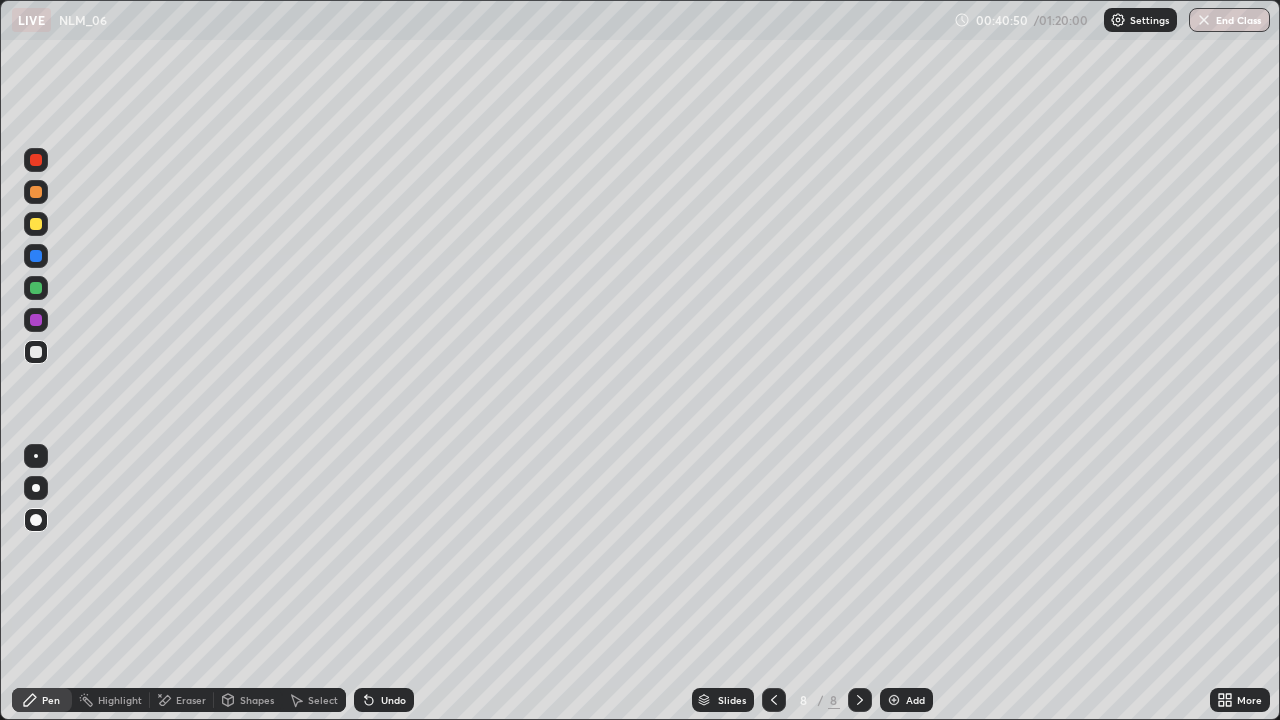 click at bounding box center (36, 224) 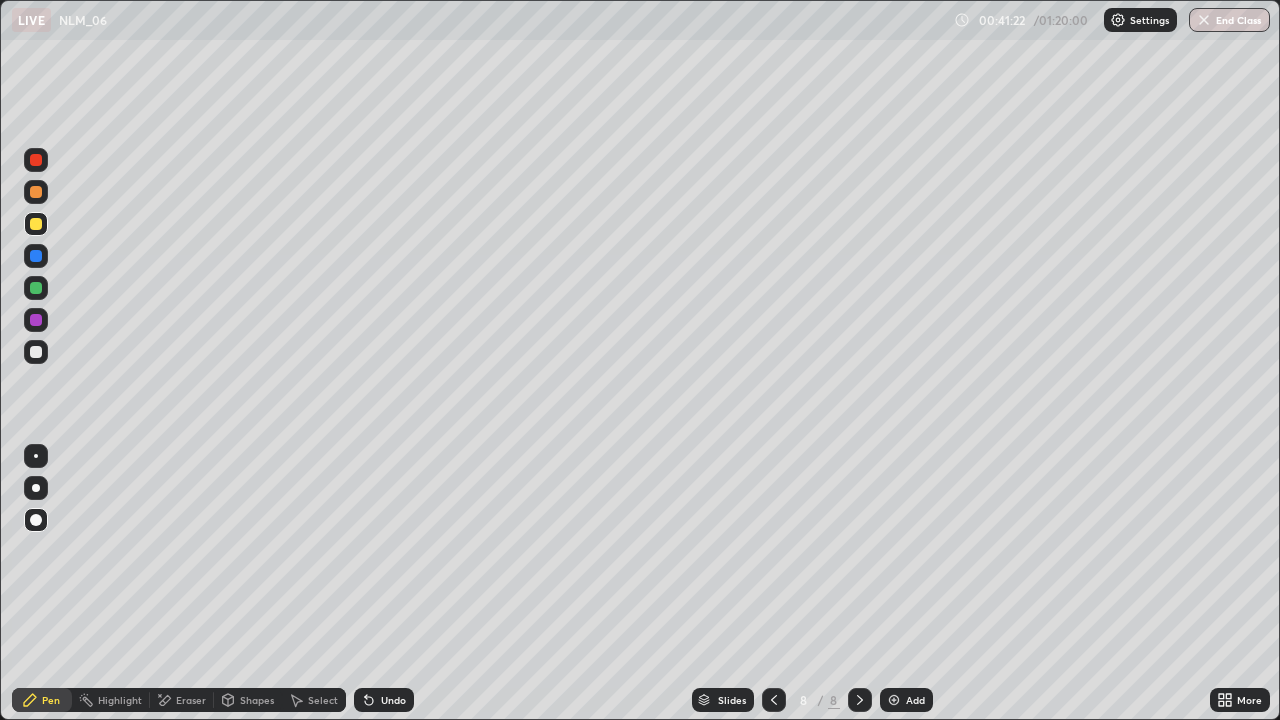 click on "Undo" at bounding box center [393, 700] 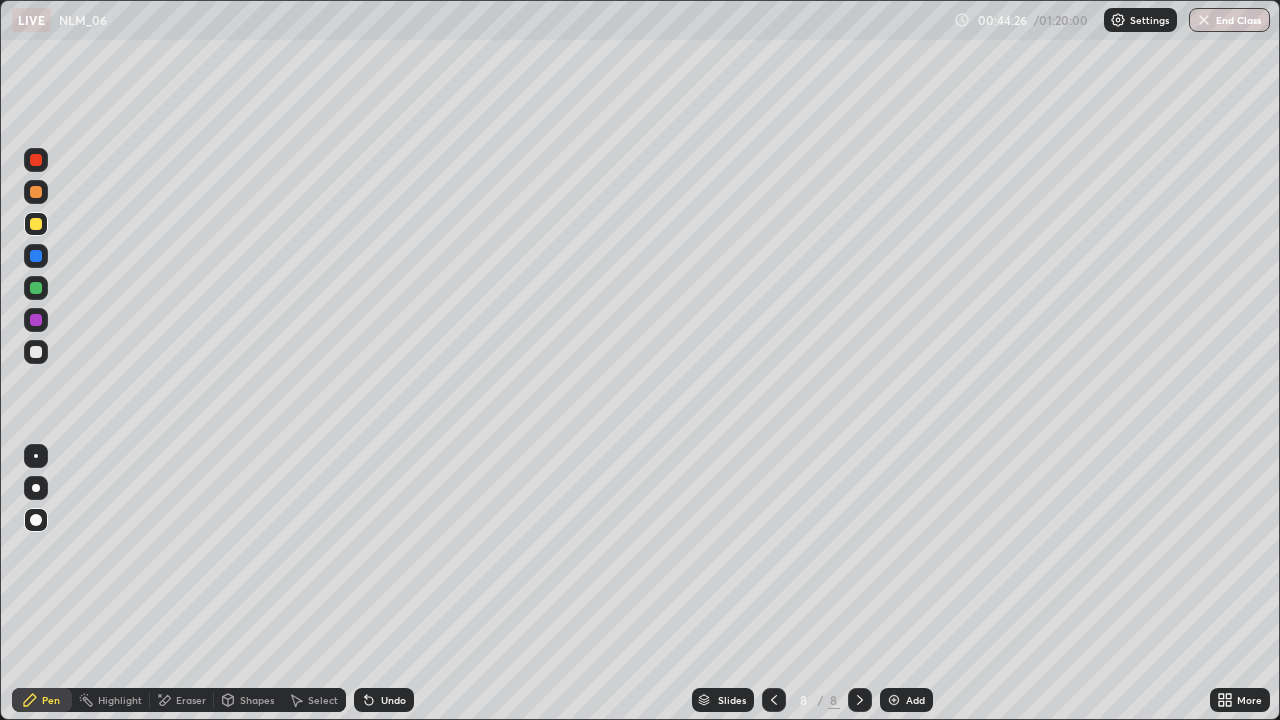 click at bounding box center (894, 700) 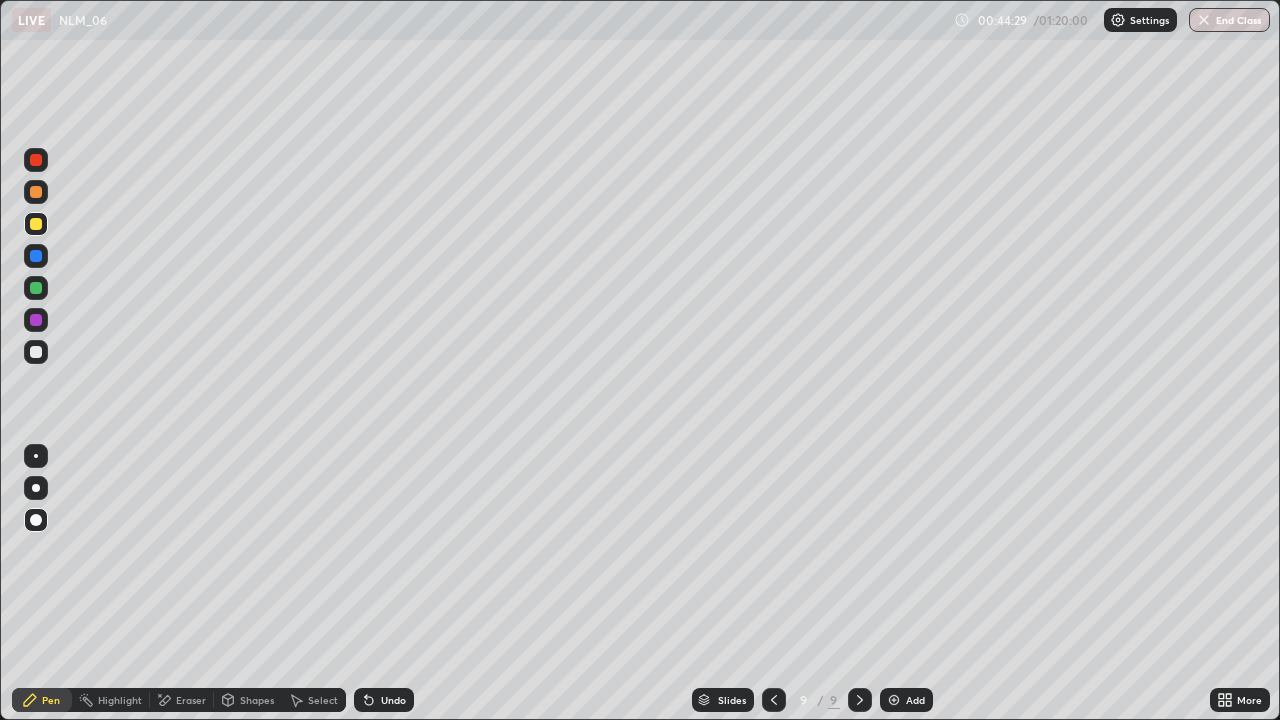 click at bounding box center (36, 352) 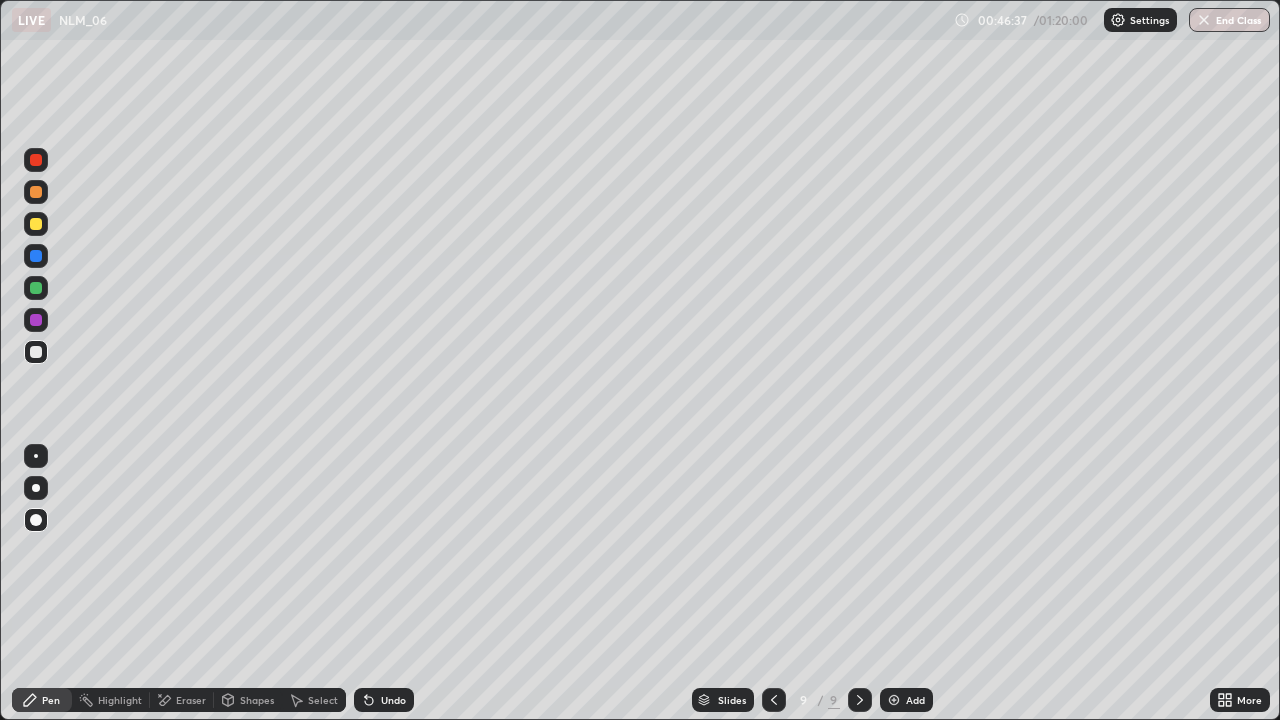 click on "Eraser" at bounding box center [191, 700] 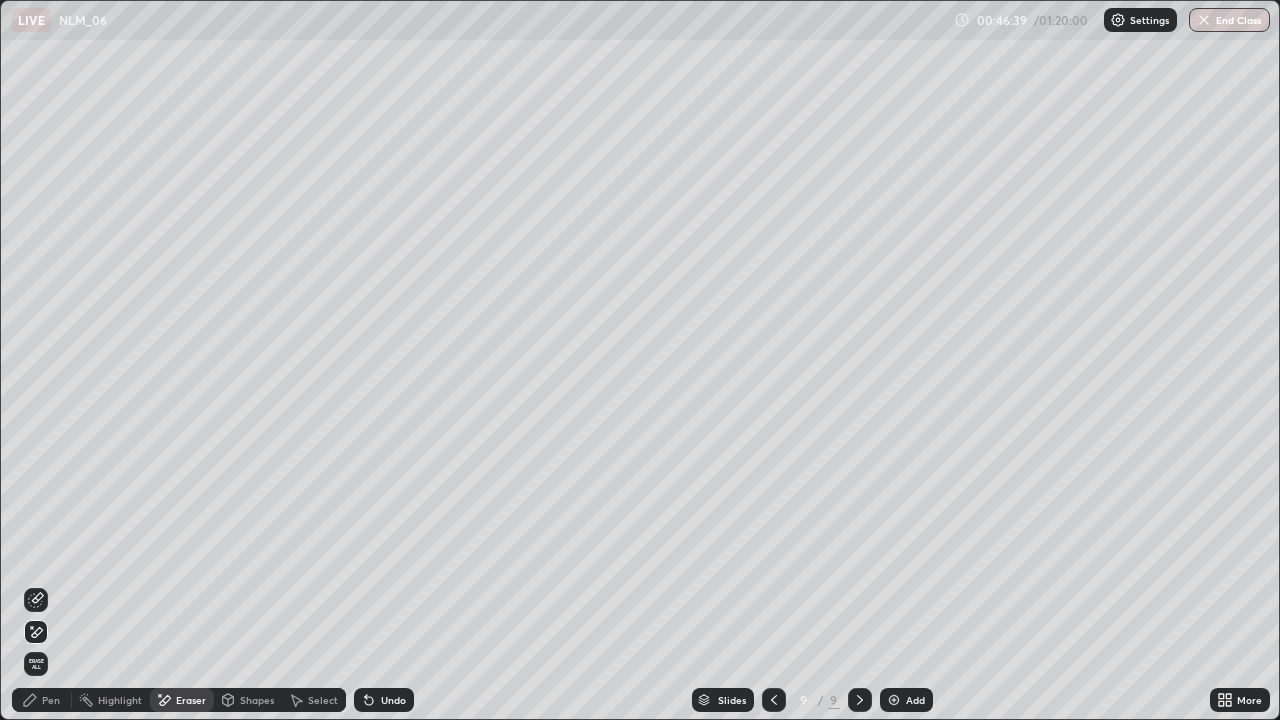 click on "Pen" at bounding box center (51, 700) 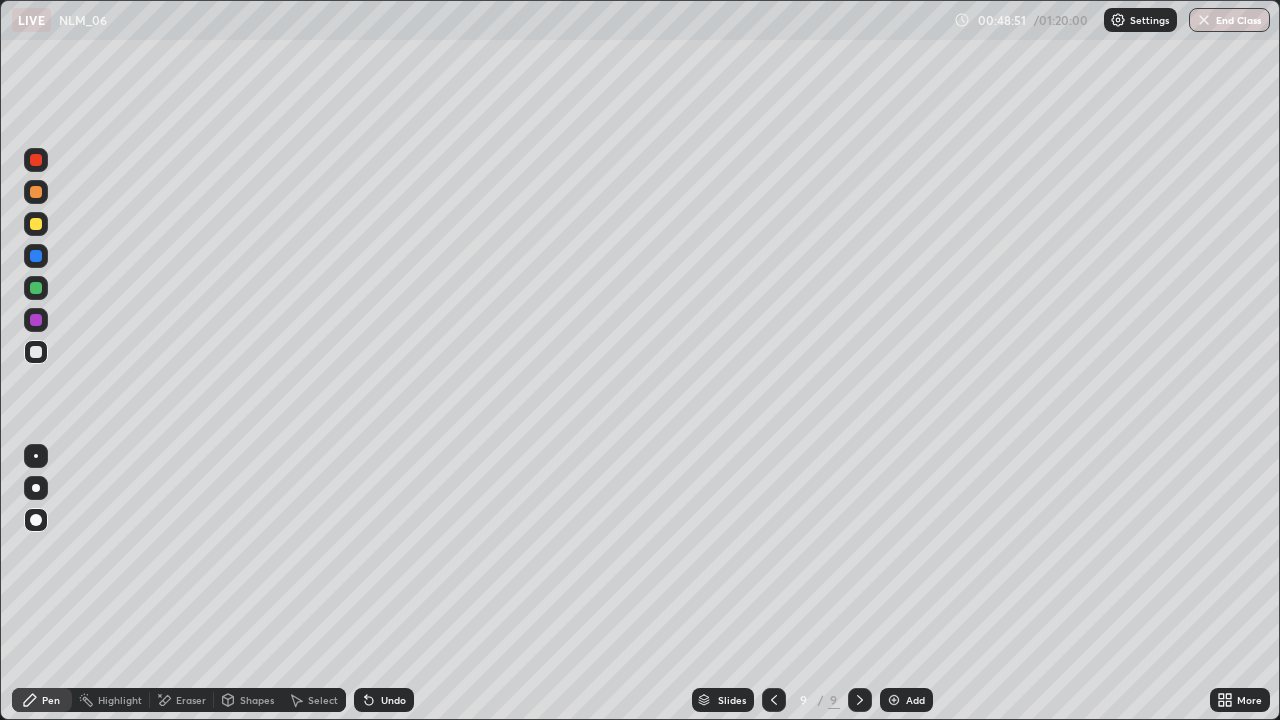 click on "Add" at bounding box center (906, 700) 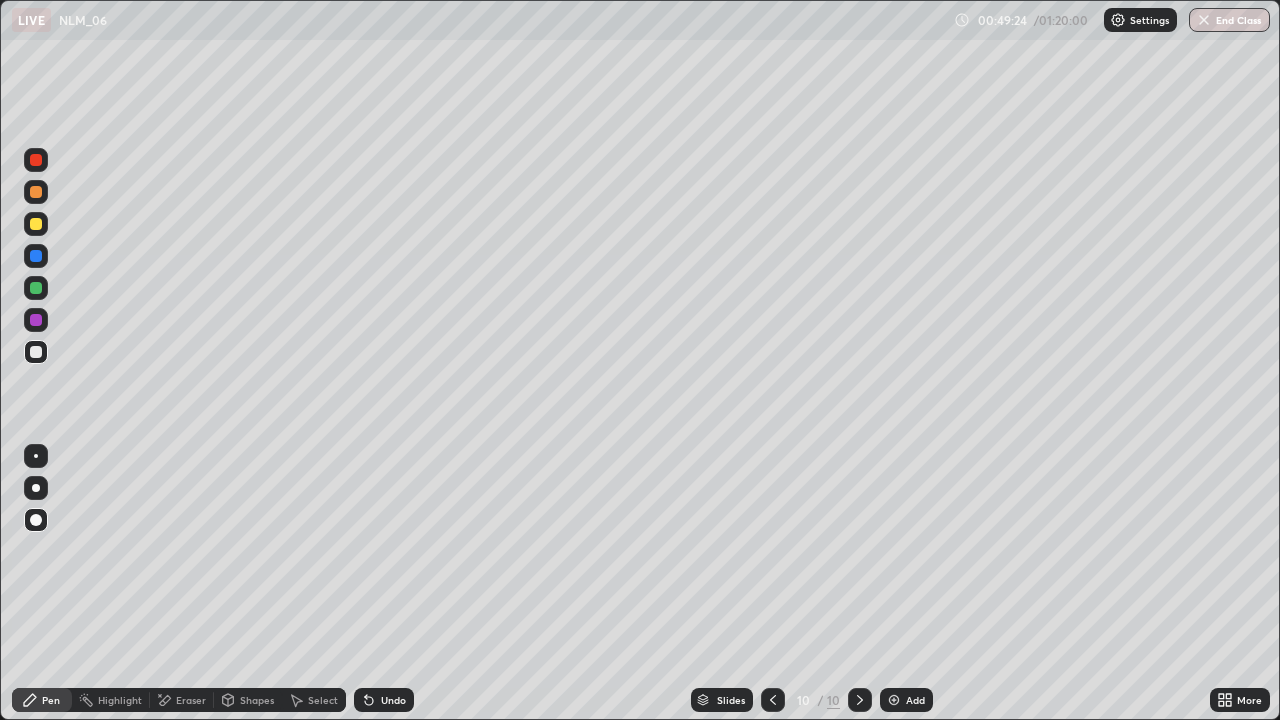 click at bounding box center (36, 256) 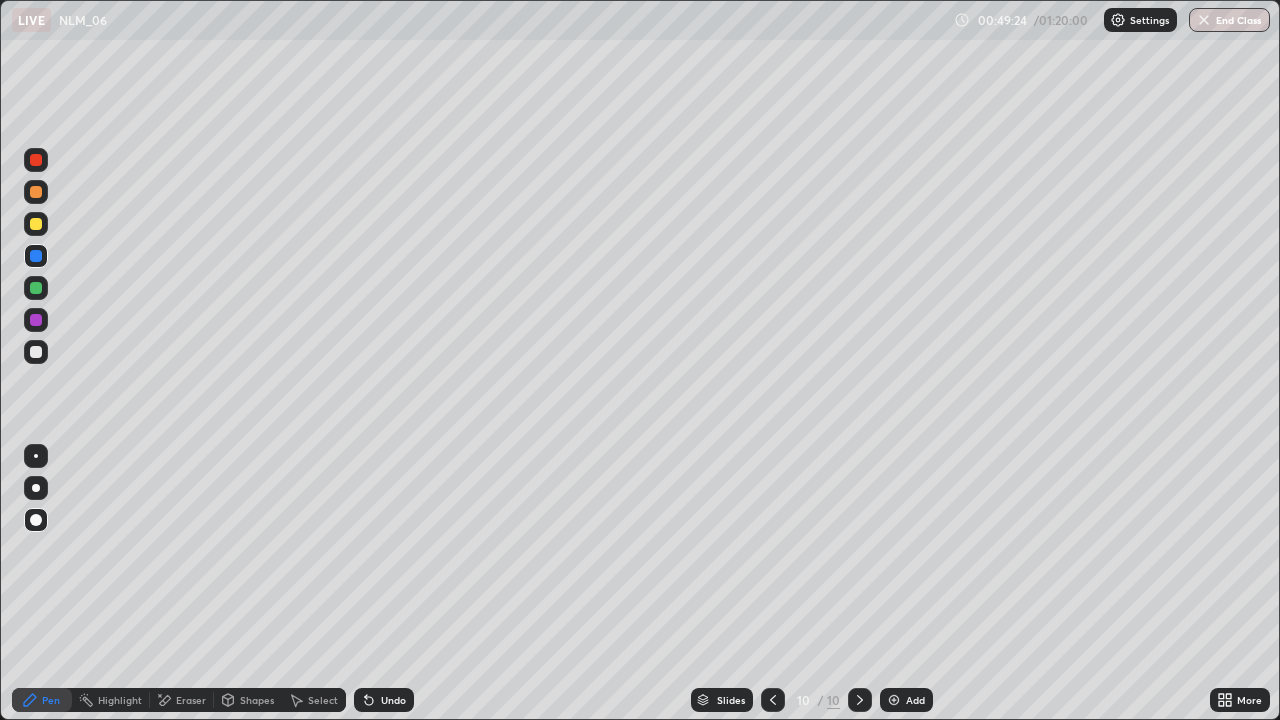 click at bounding box center (36, 288) 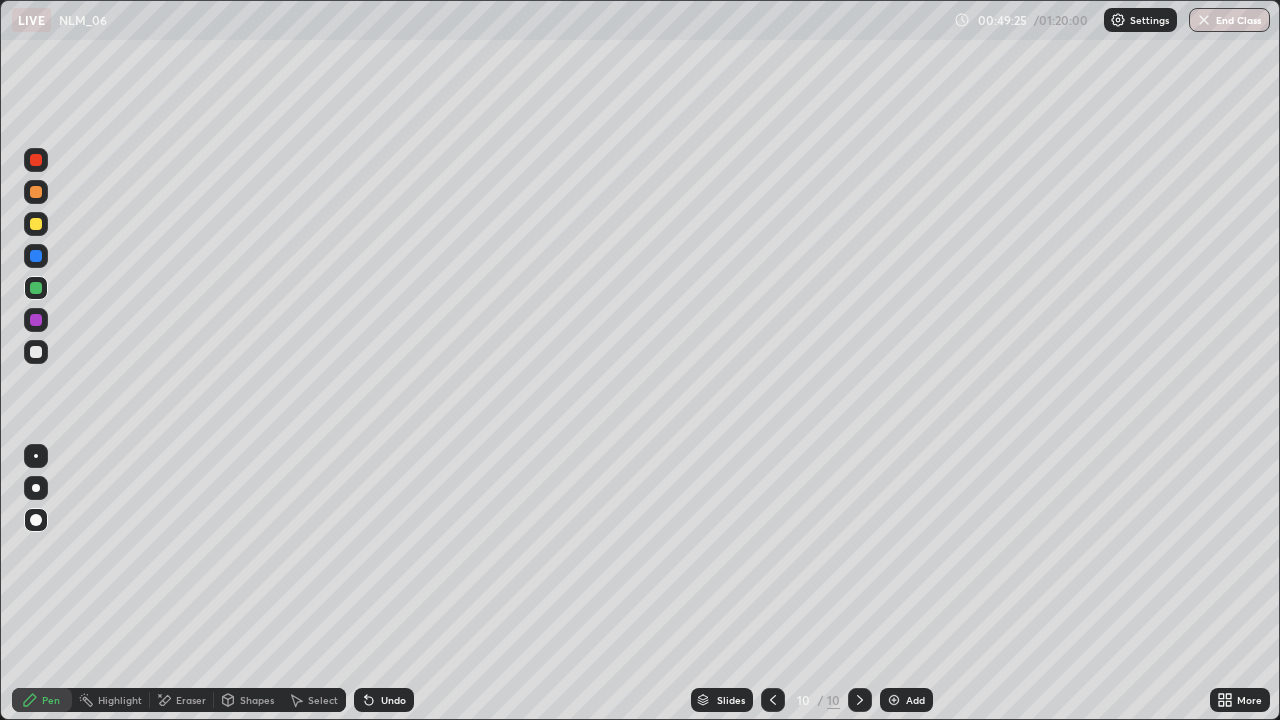 click at bounding box center [36, 192] 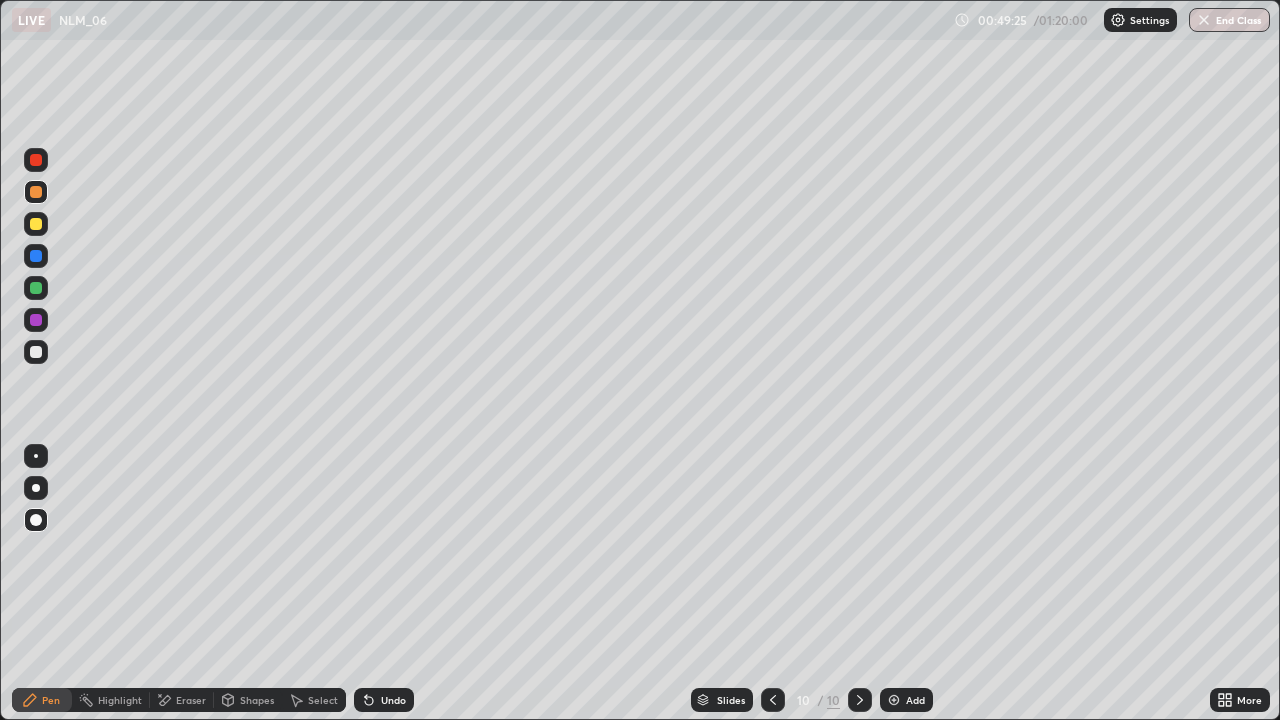 click at bounding box center [36, 224] 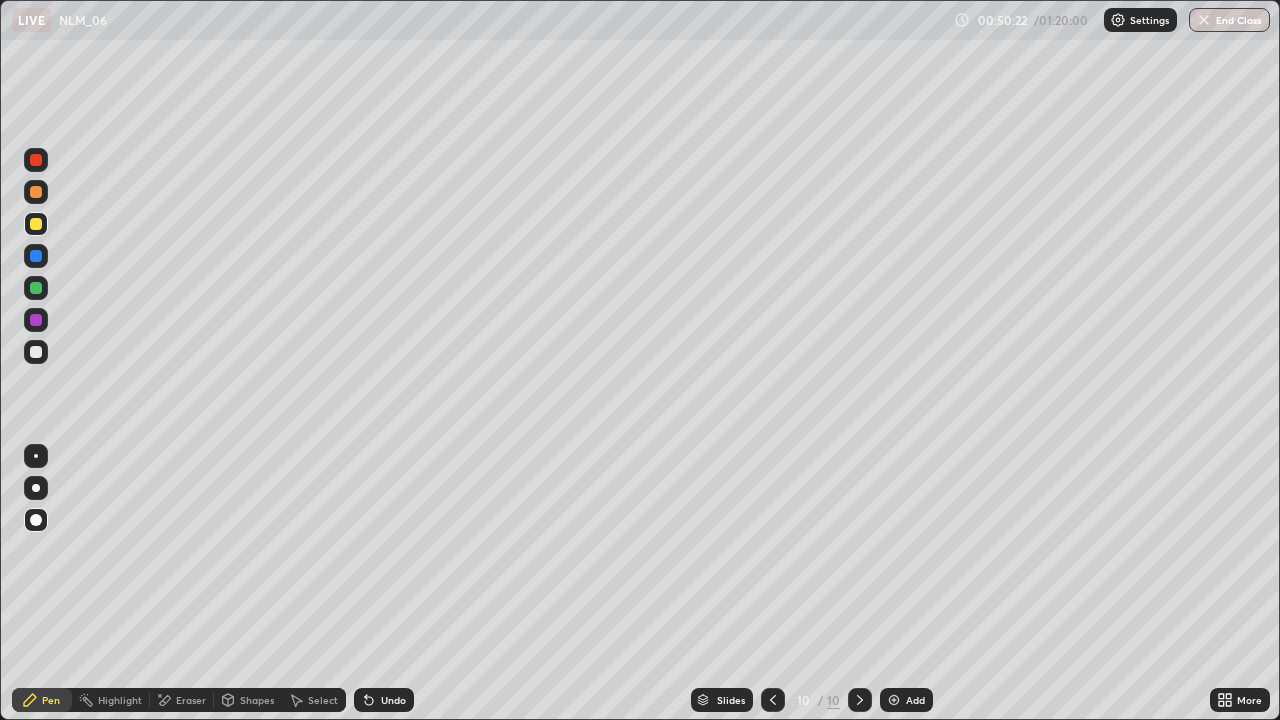 click at bounding box center (36, 352) 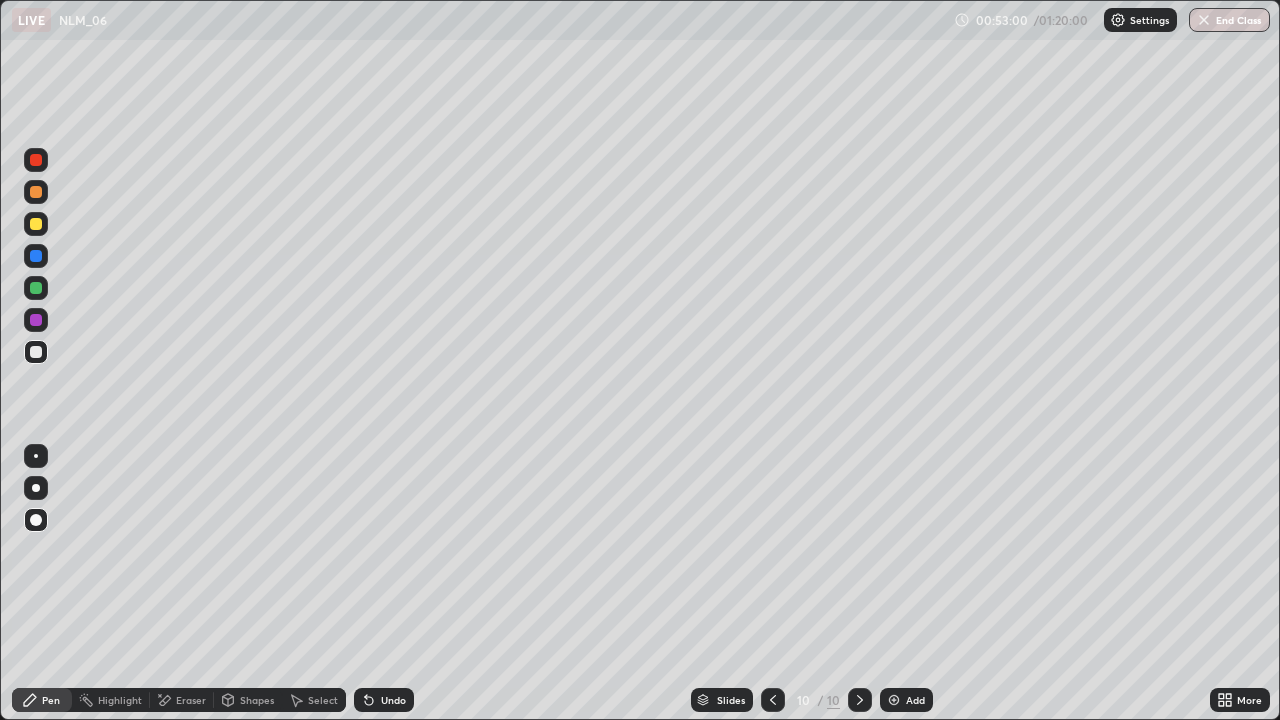click at bounding box center (36, 224) 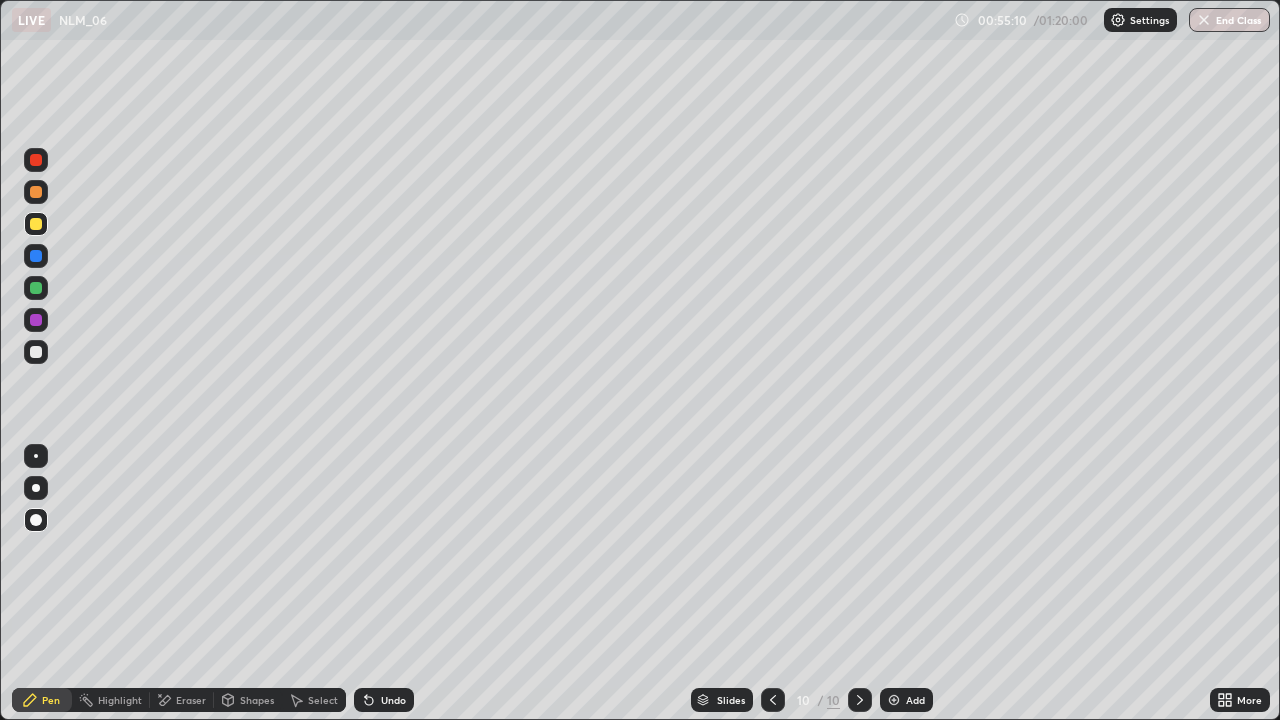 click on "Add" at bounding box center [915, 700] 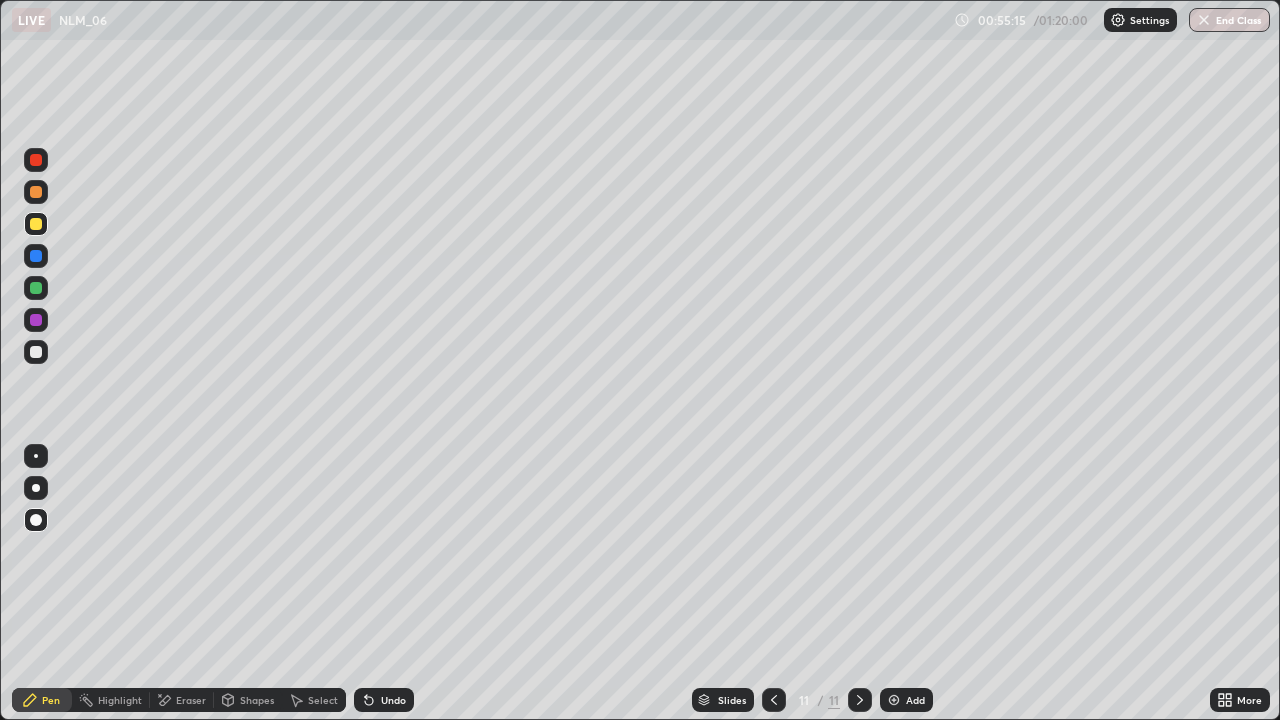 click at bounding box center (36, 224) 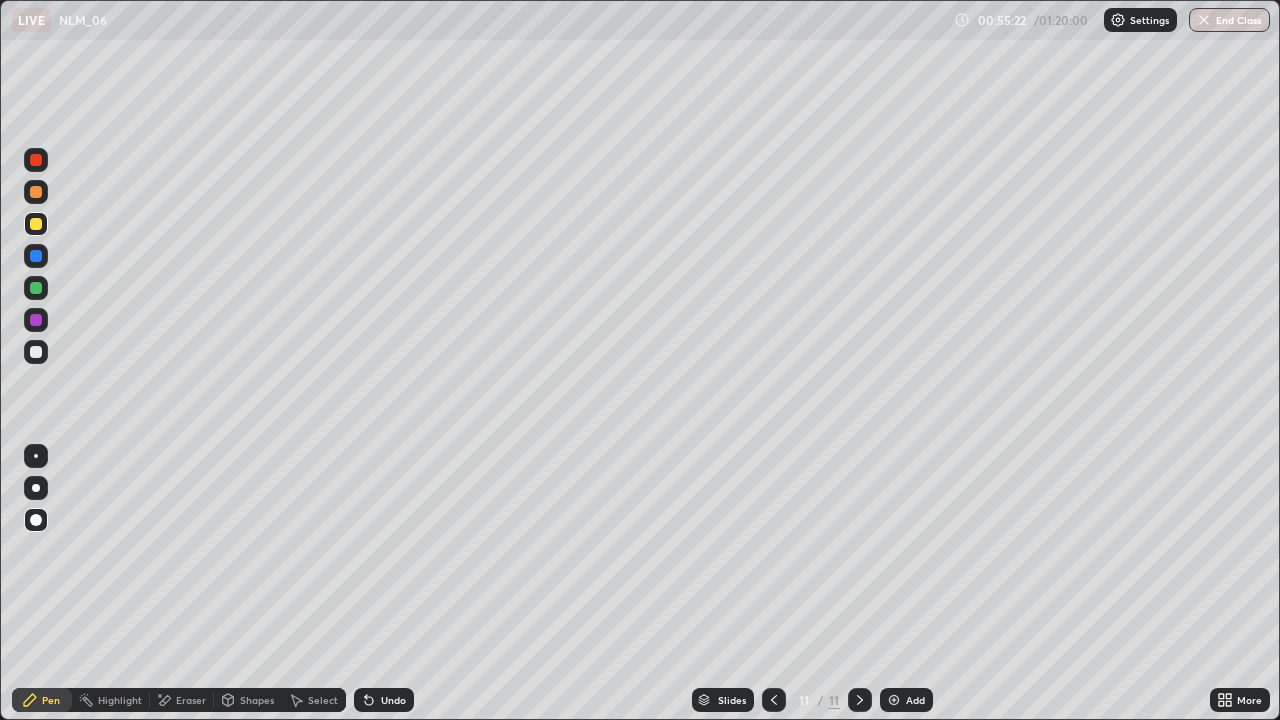 click at bounding box center [36, 352] 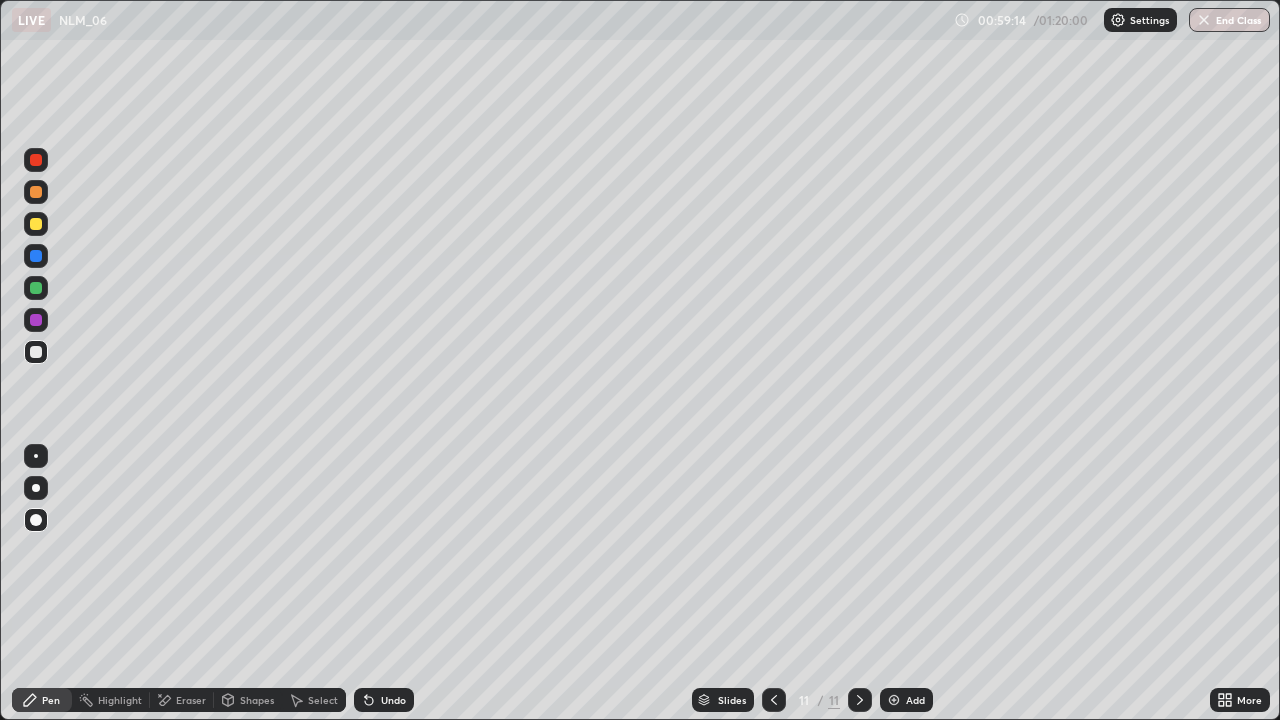 click 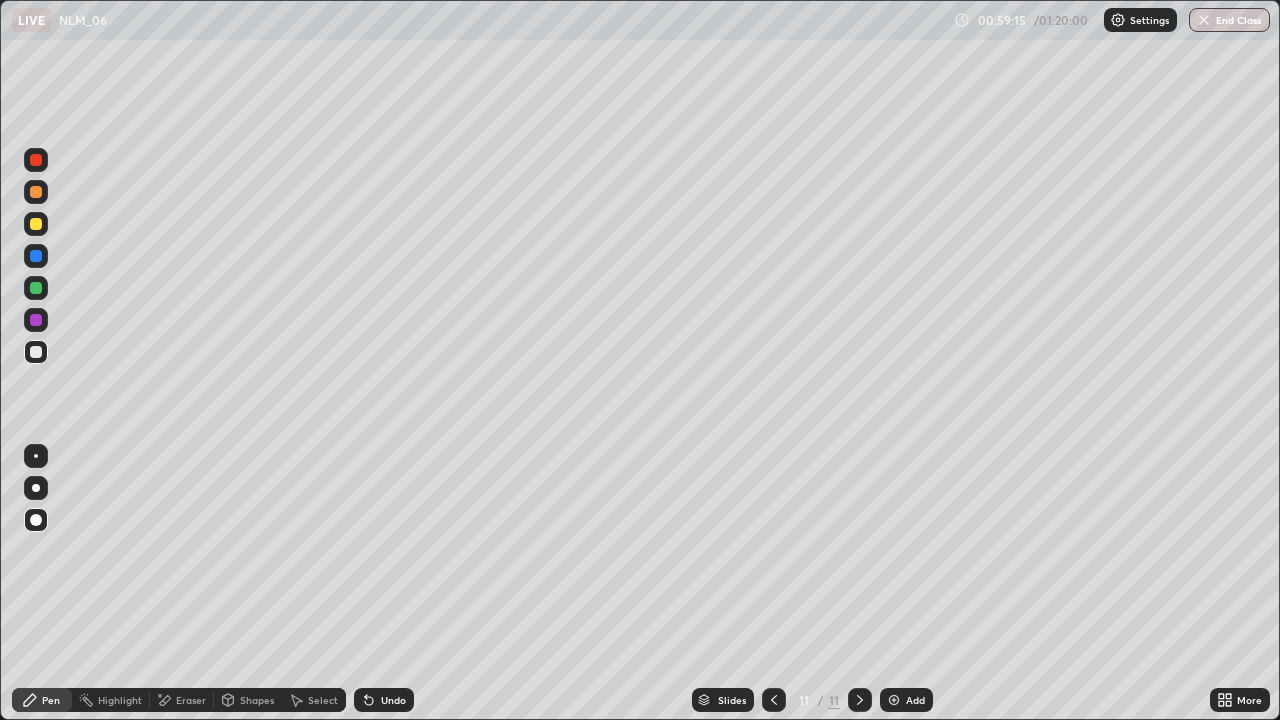 click 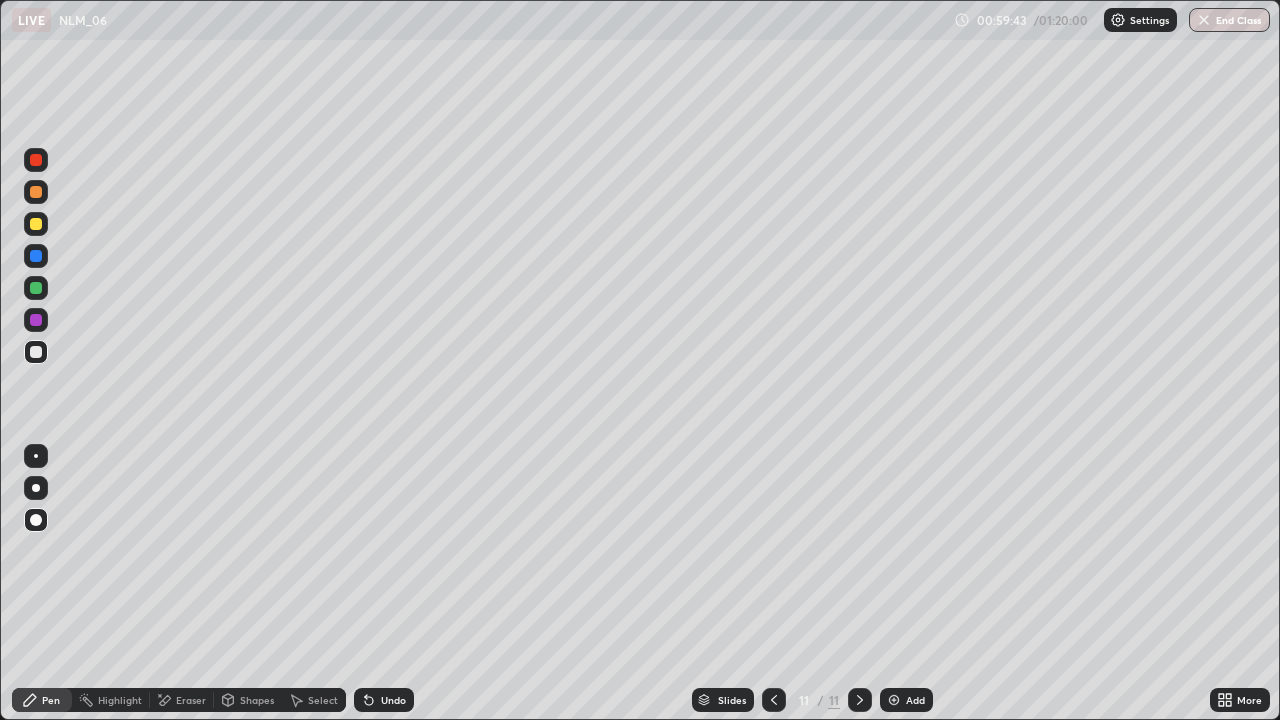 click on "Add" at bounding box center (915, 700) 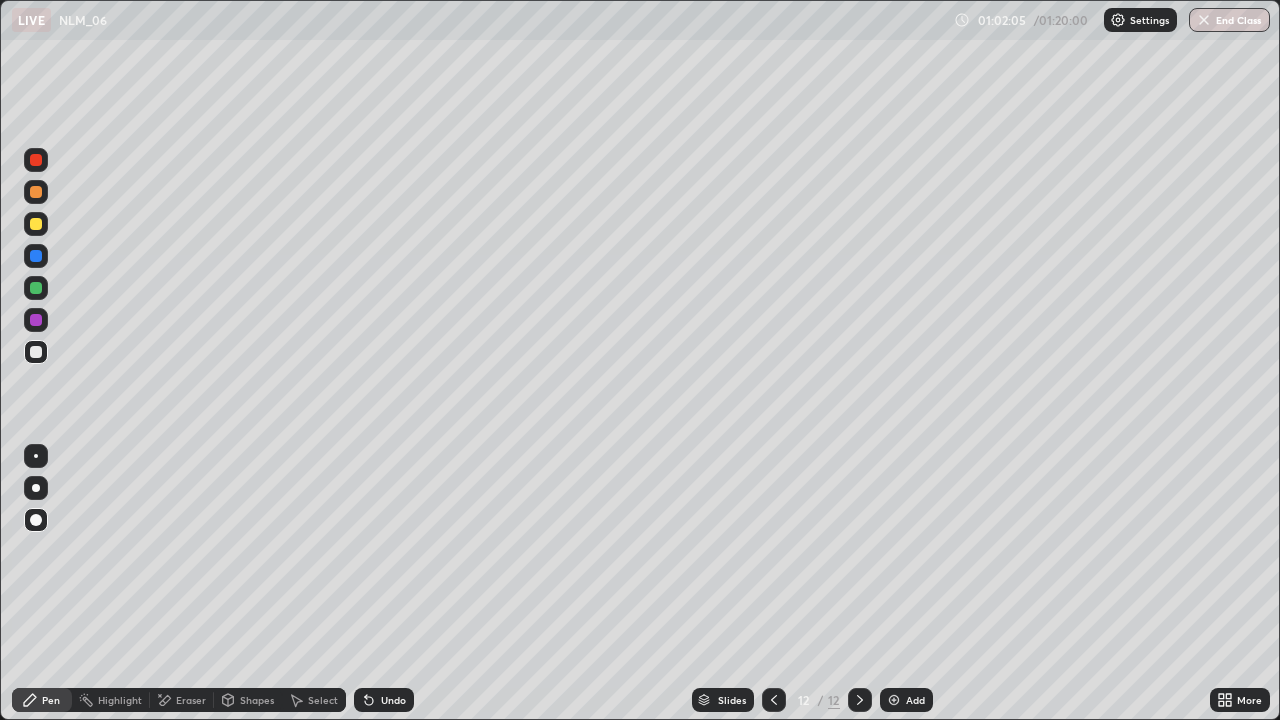 click at bounding box center (36, 224) 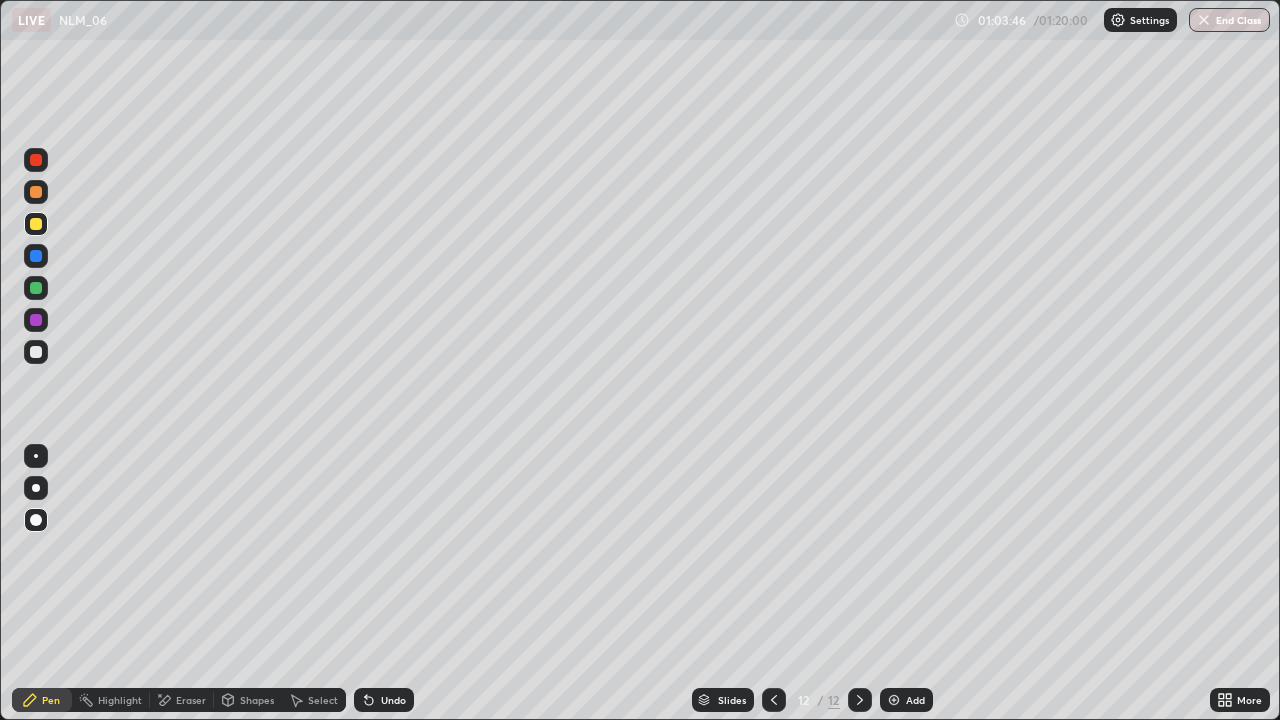 click at bounding box center (36, 352) 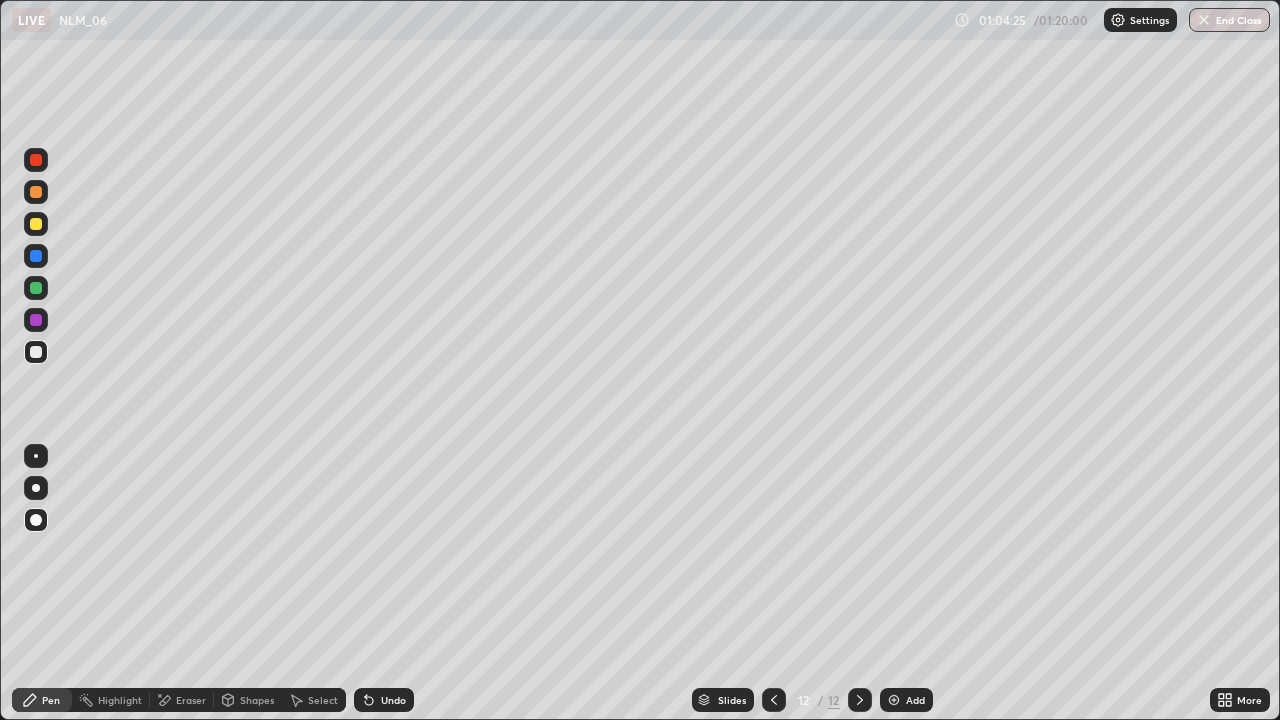 click at bounding box center (36, 288) 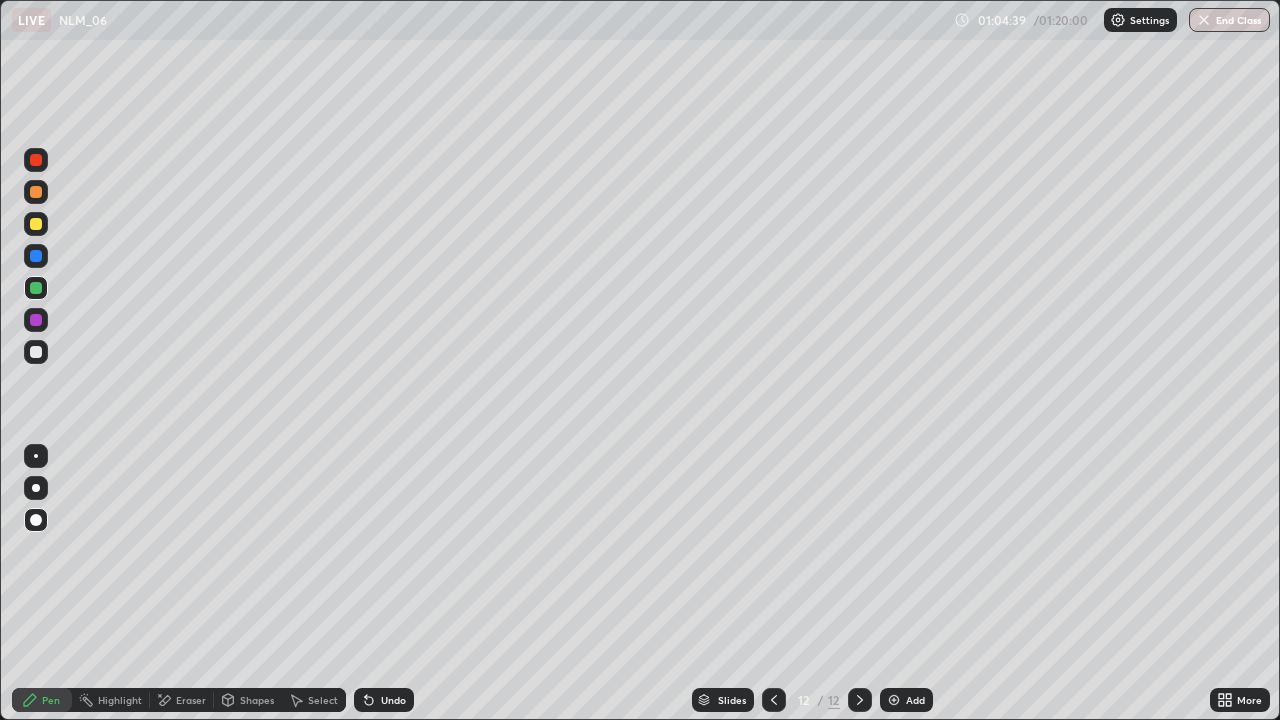 click on "Undo" at bounding box center (393, 700) 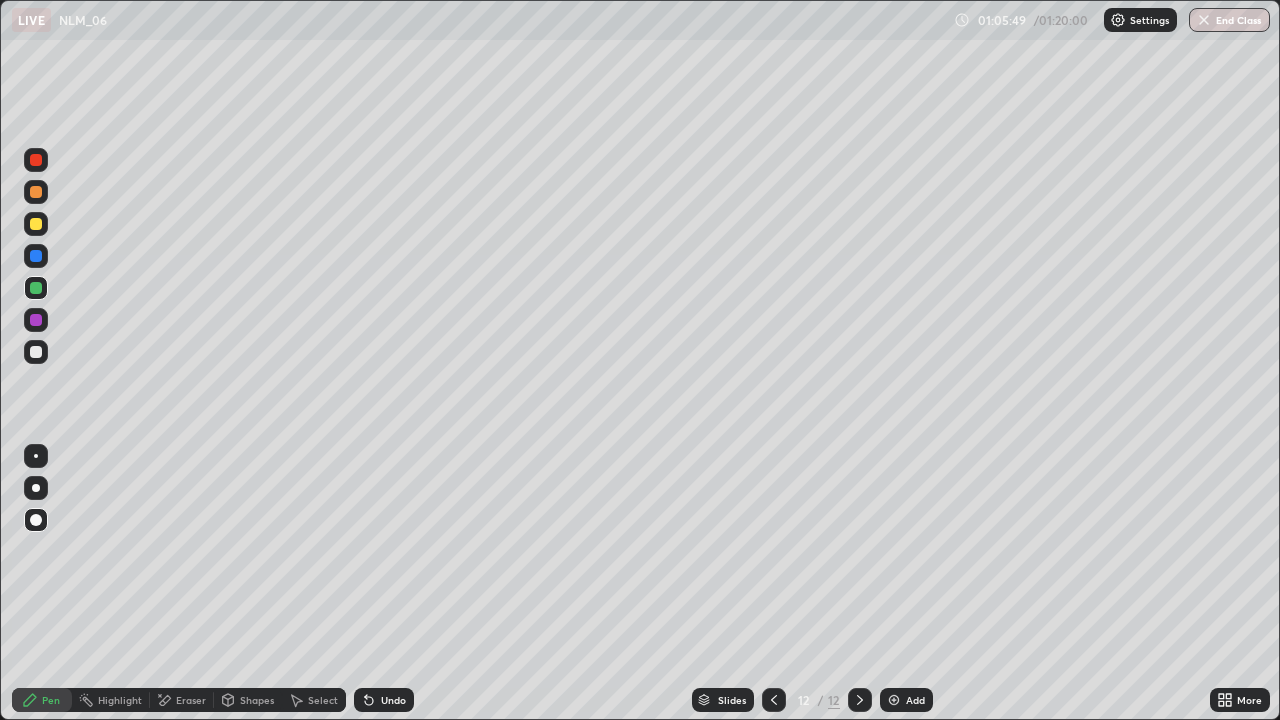 click at bounding box center (36, 352) 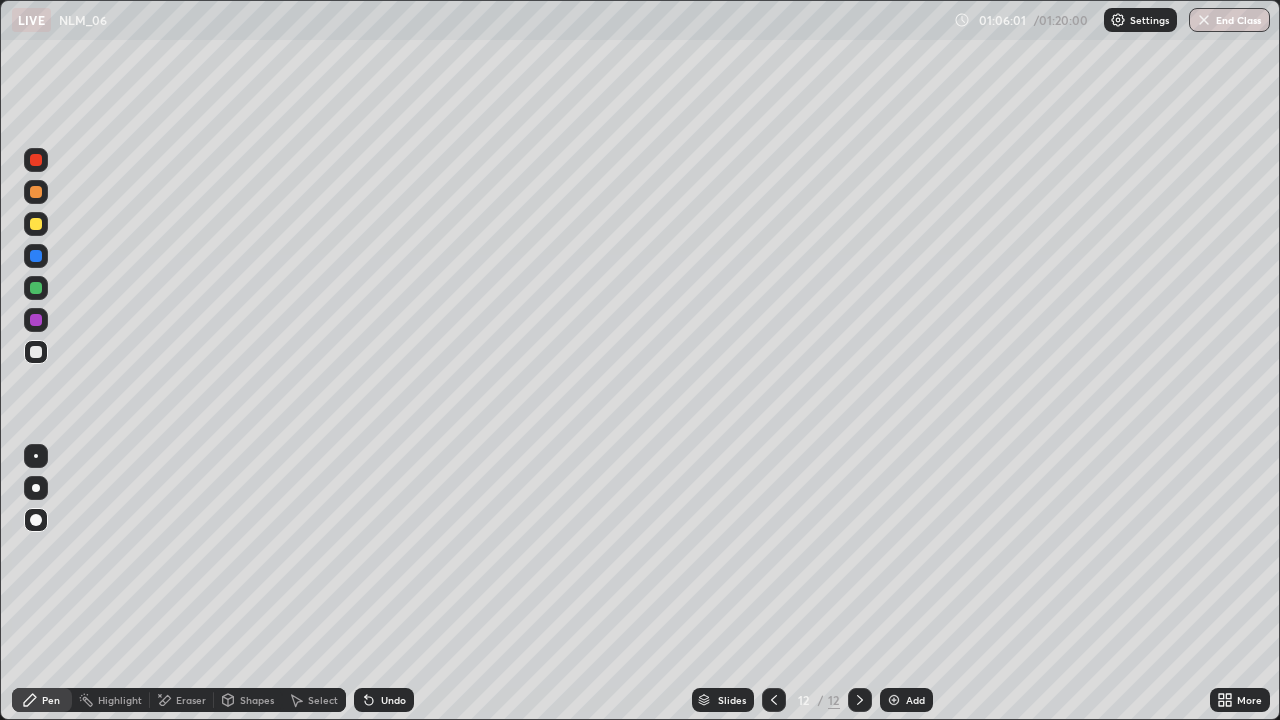 click at bounding box center [36, 352] 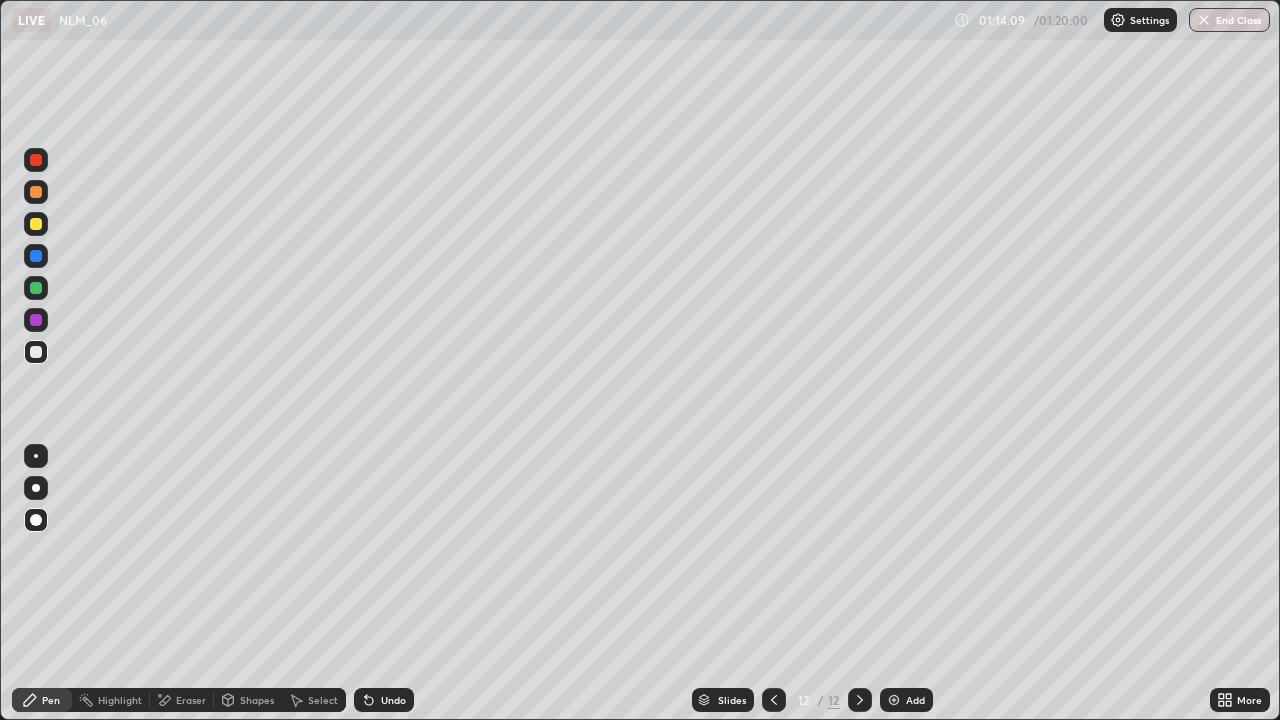 click on "End Class" at bounding box center [1229, 20] 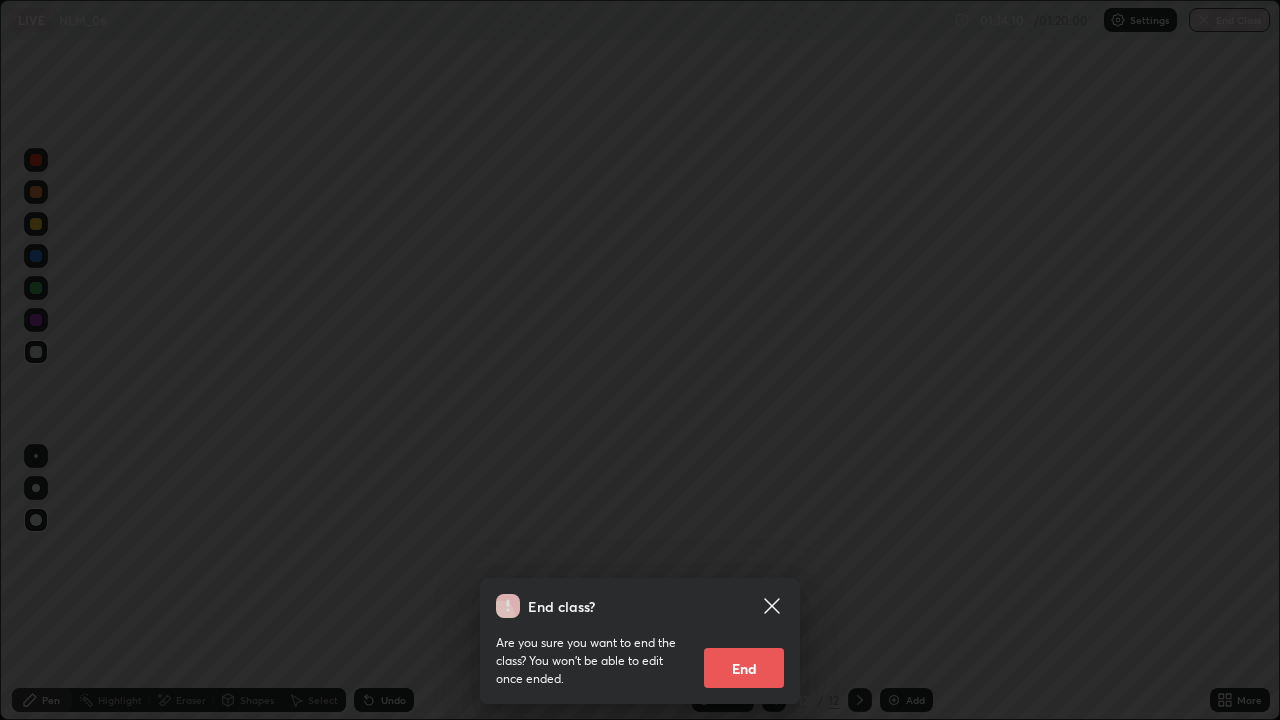 click on "End" at bounding box center [744, 668] 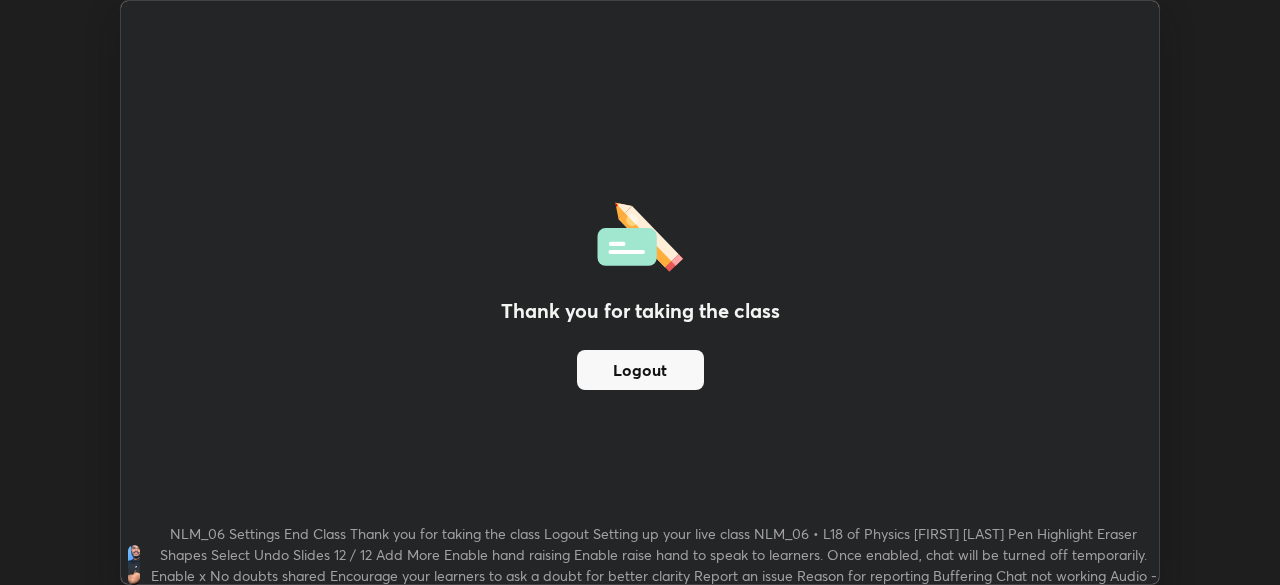 scroll, scrollTop: 585, scrollLeft: 1280, axis: both 